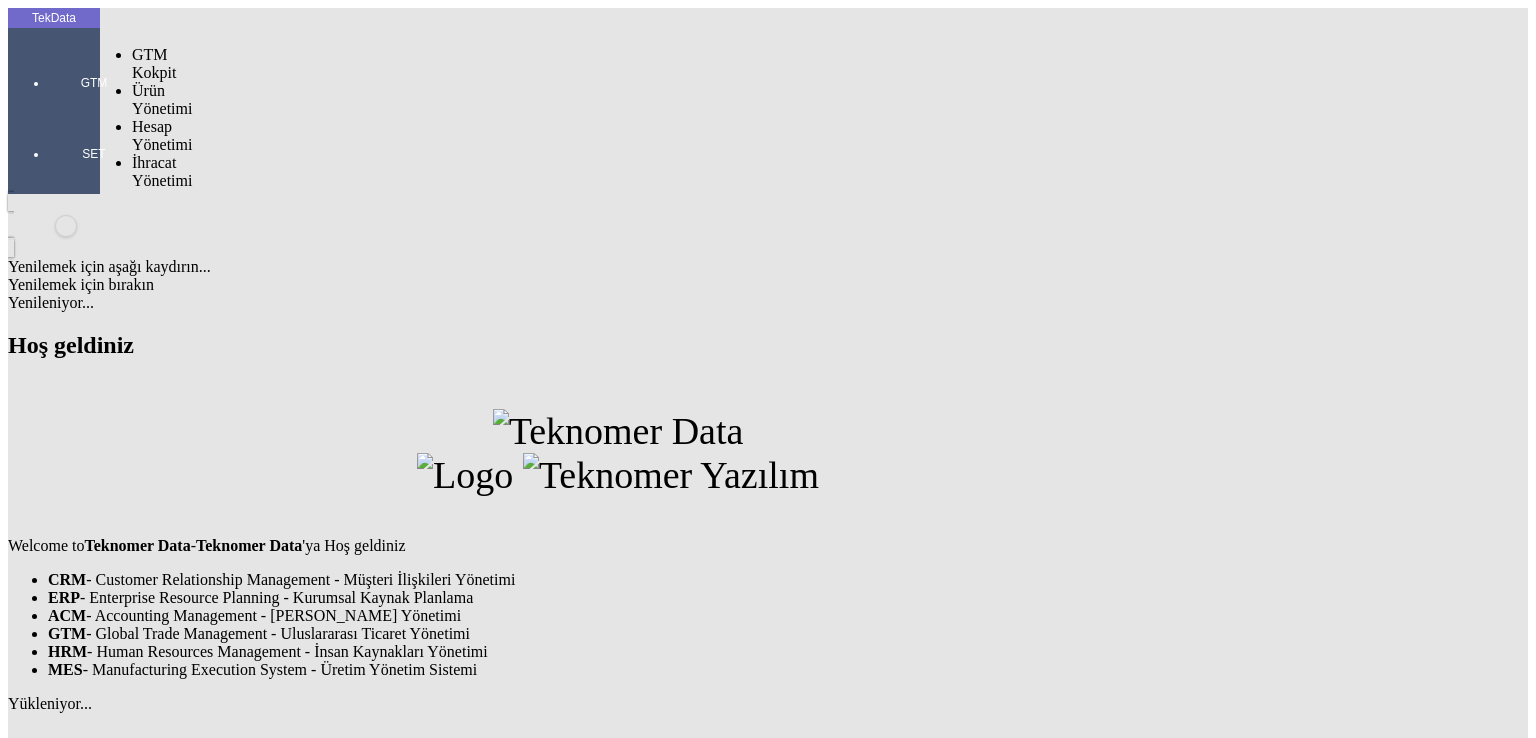 scroll, scrollTop: 0, scrollLeft: 0, axis: both 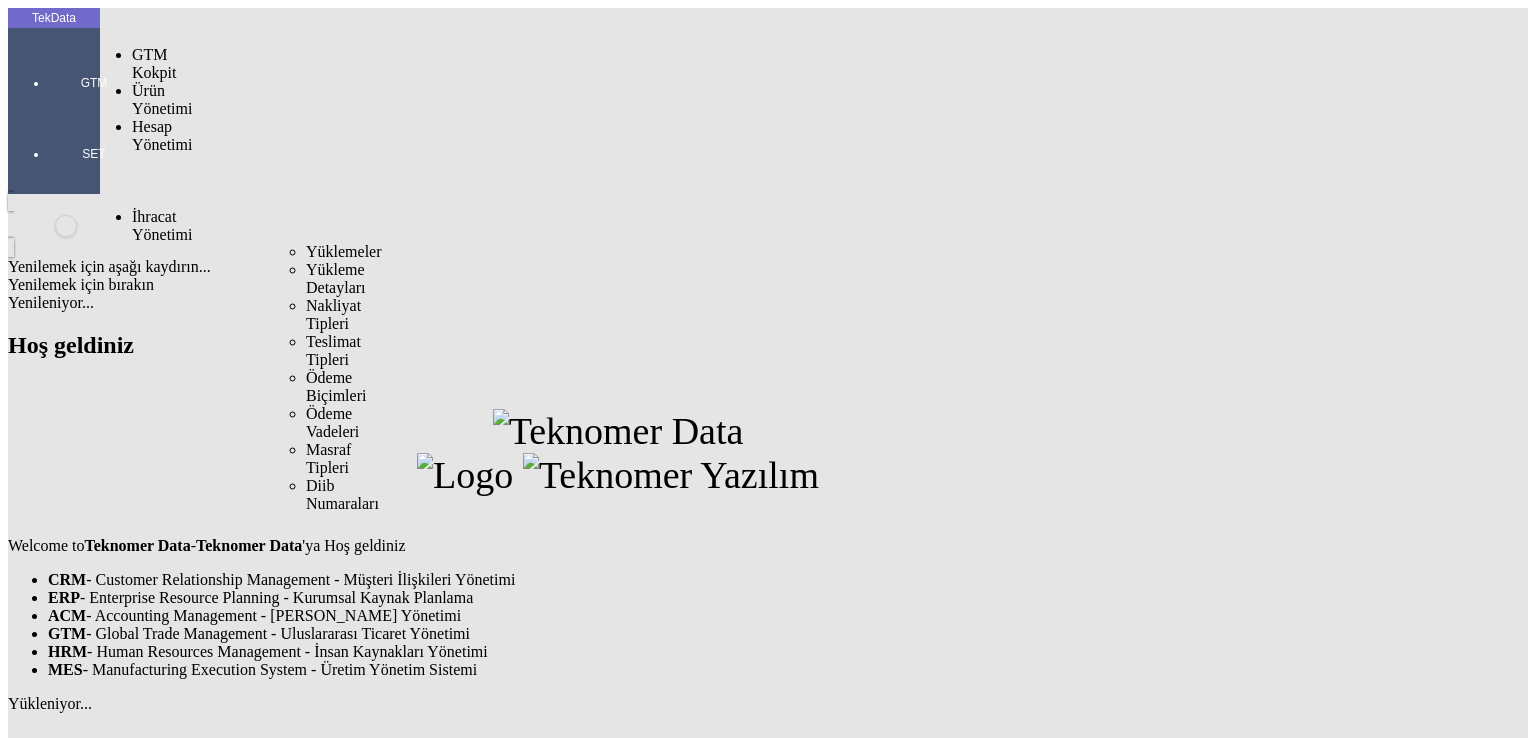 click on "İhracat Yönetimi" at bounding box center (158, 226) 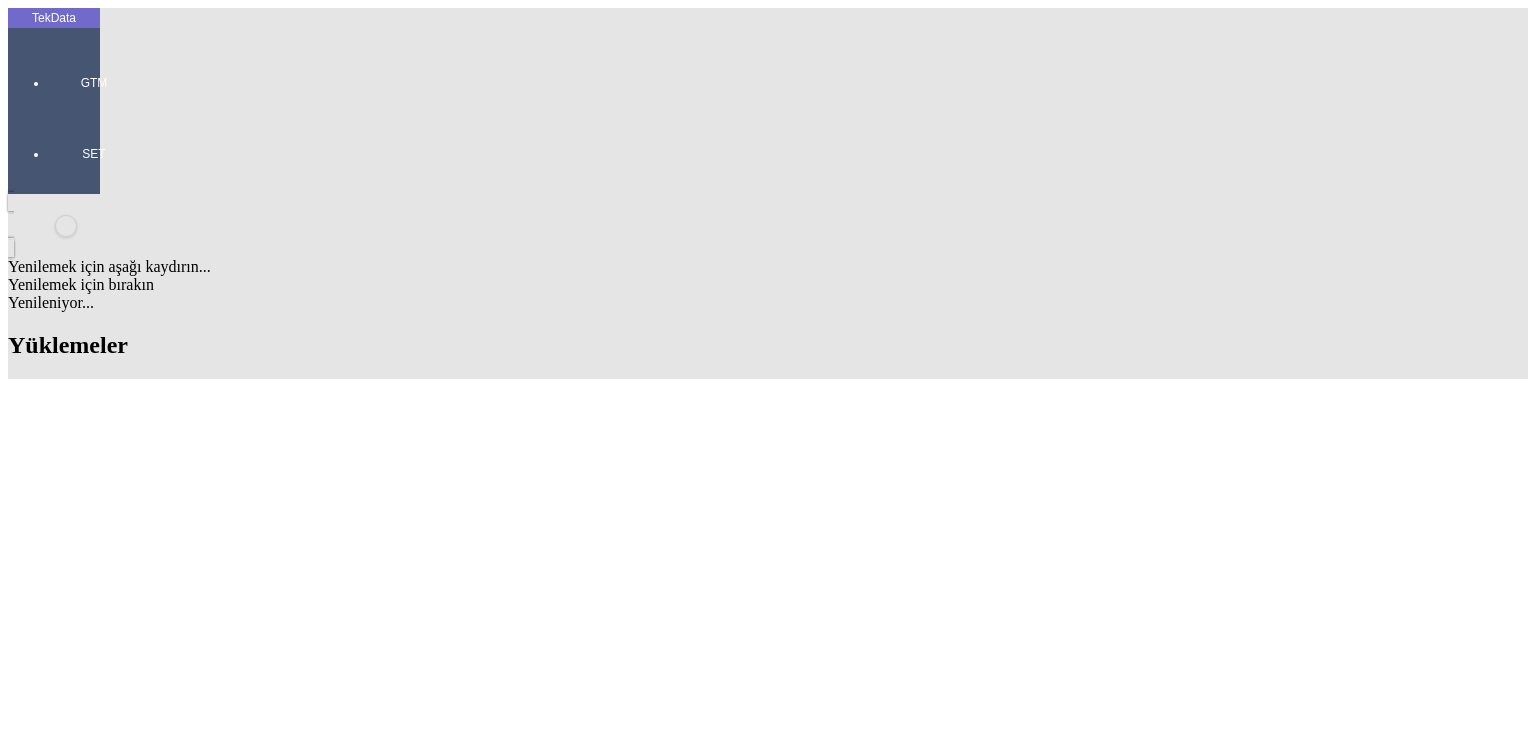 scroll, scrollTop: 1868, scrollLeft: 0, axis: vertical 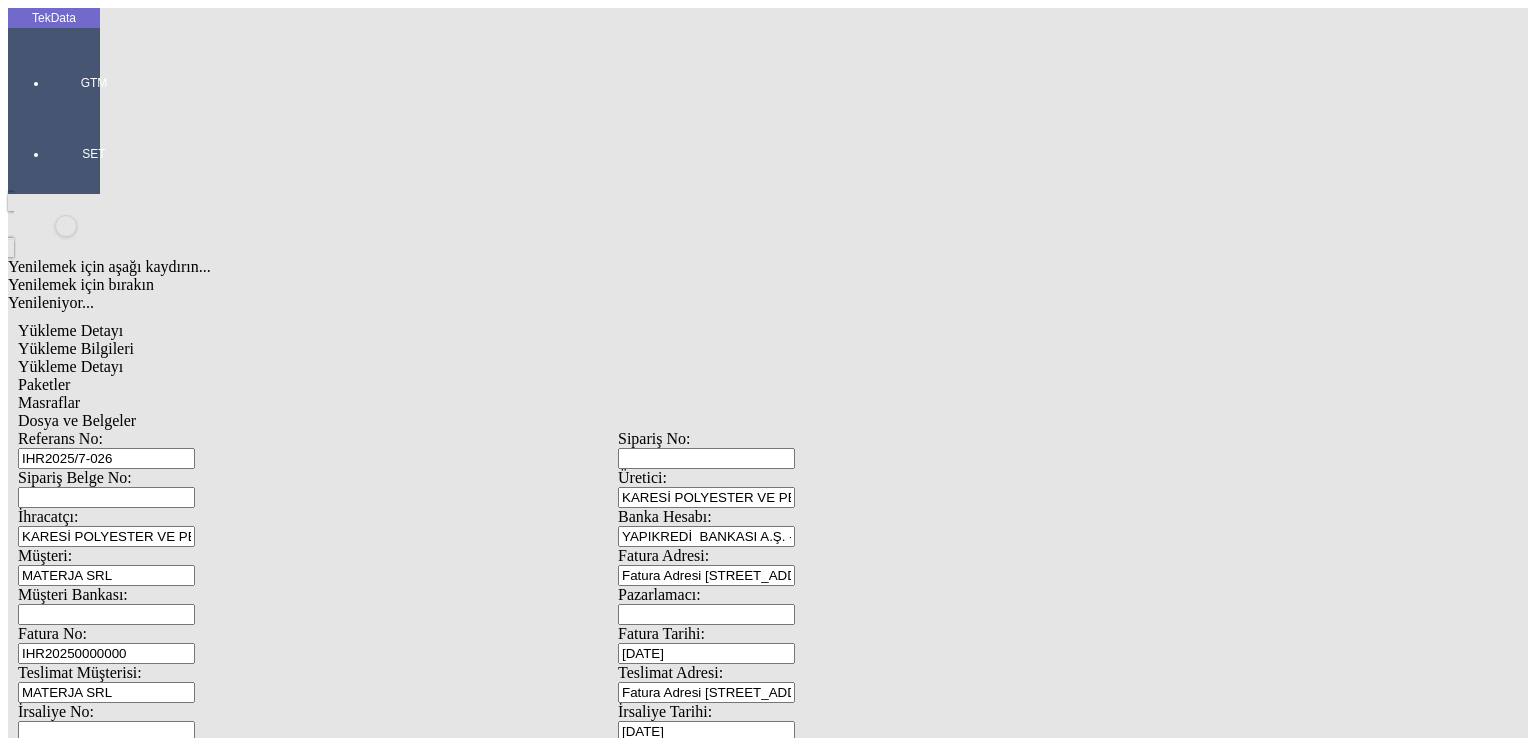 click on "IHR20250000000" at bounding box center (106, 653) 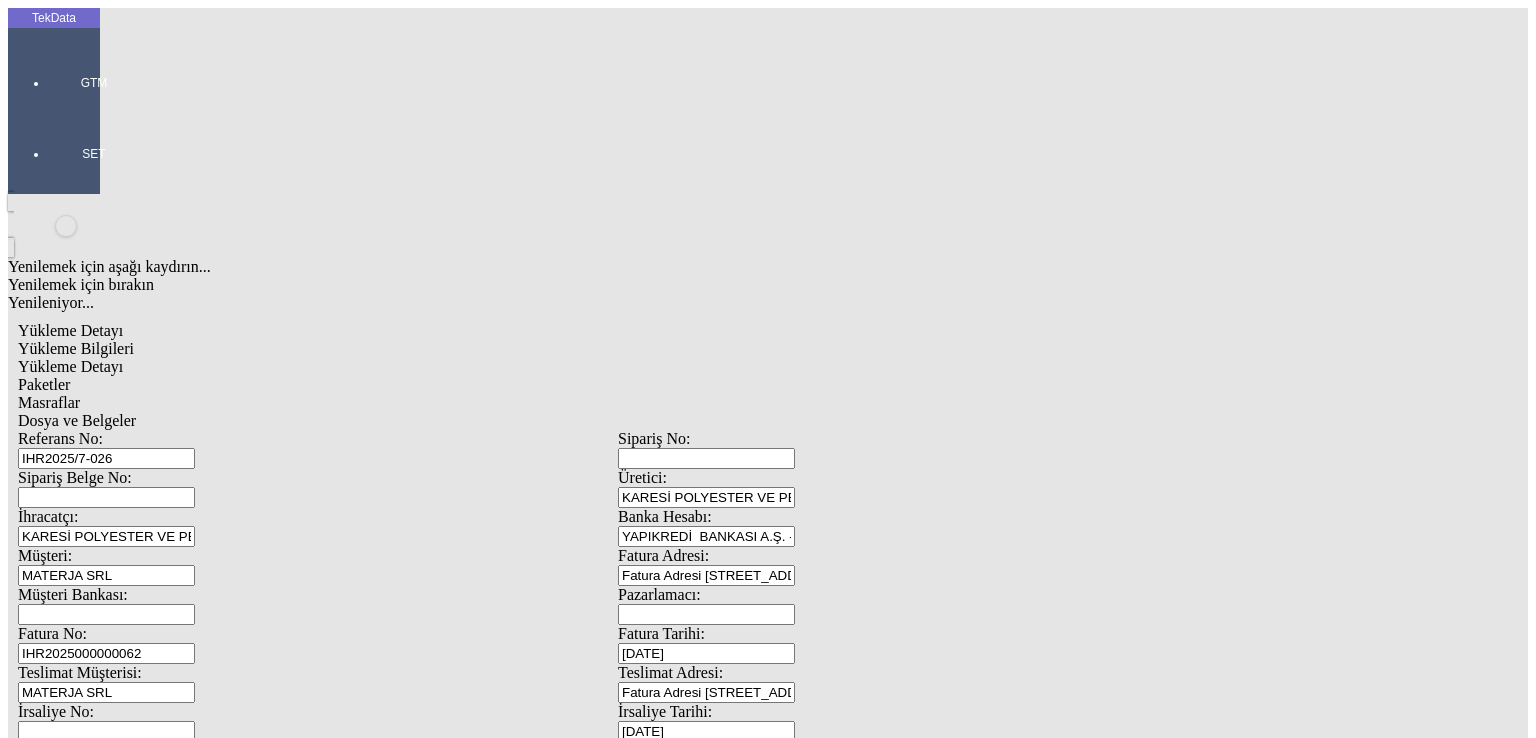 type on "IHR2025000000062" 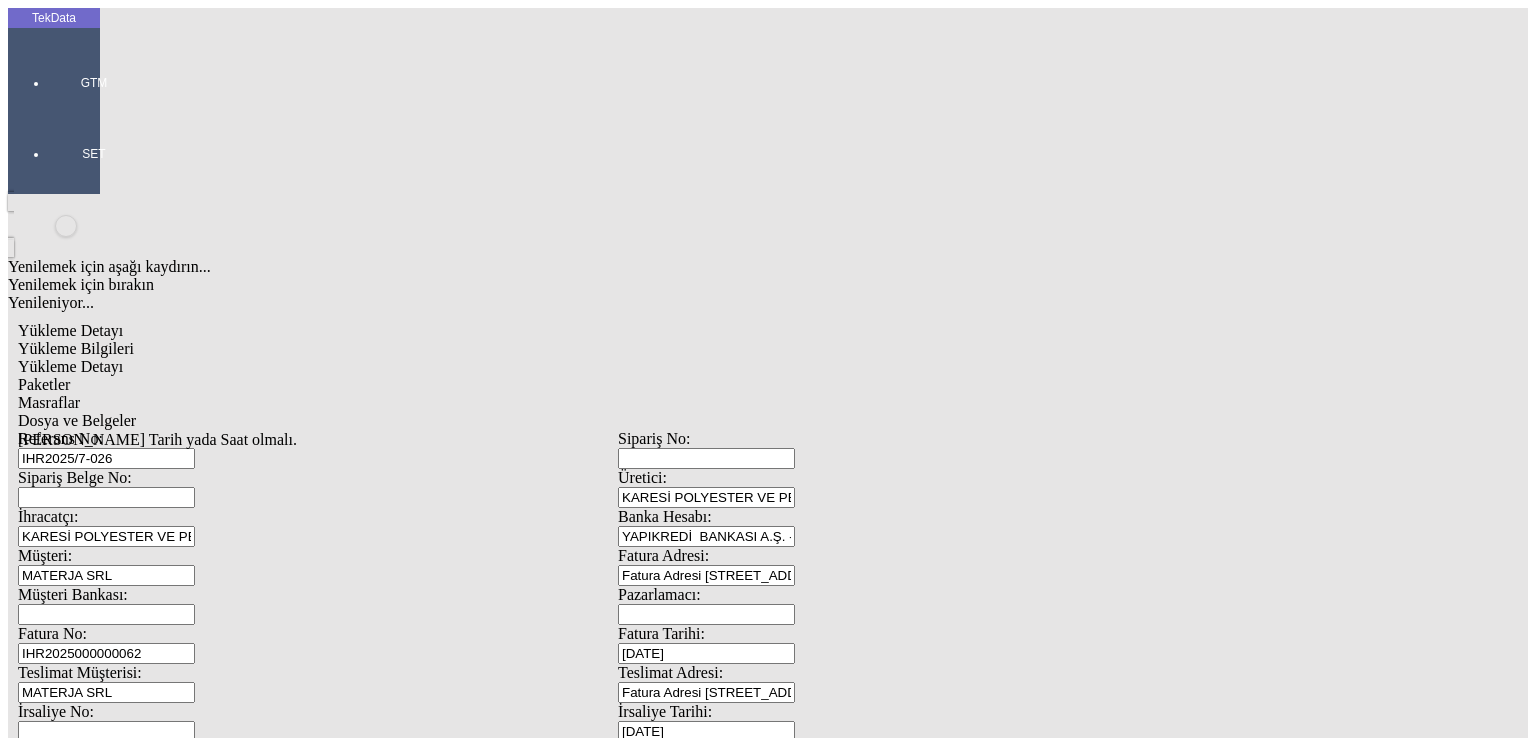drag, startPoint x: 381, startPoint y: 296, endPoint x: 80, endPoint y: 306, distance: 301.16608 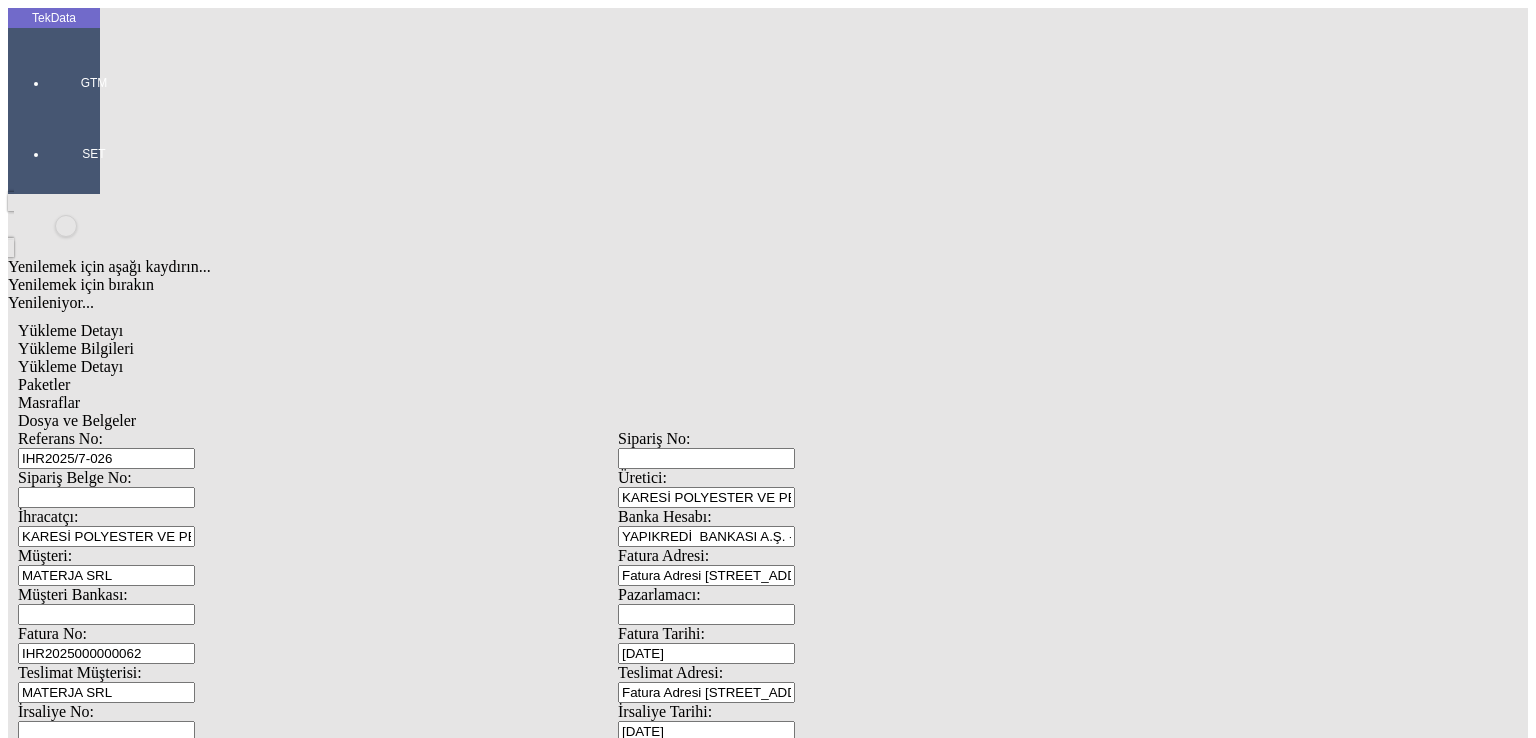 drag, startPoint x: 363, startPoint y: 479, endPoint x: 0, endPoint y: 479, distance: 363 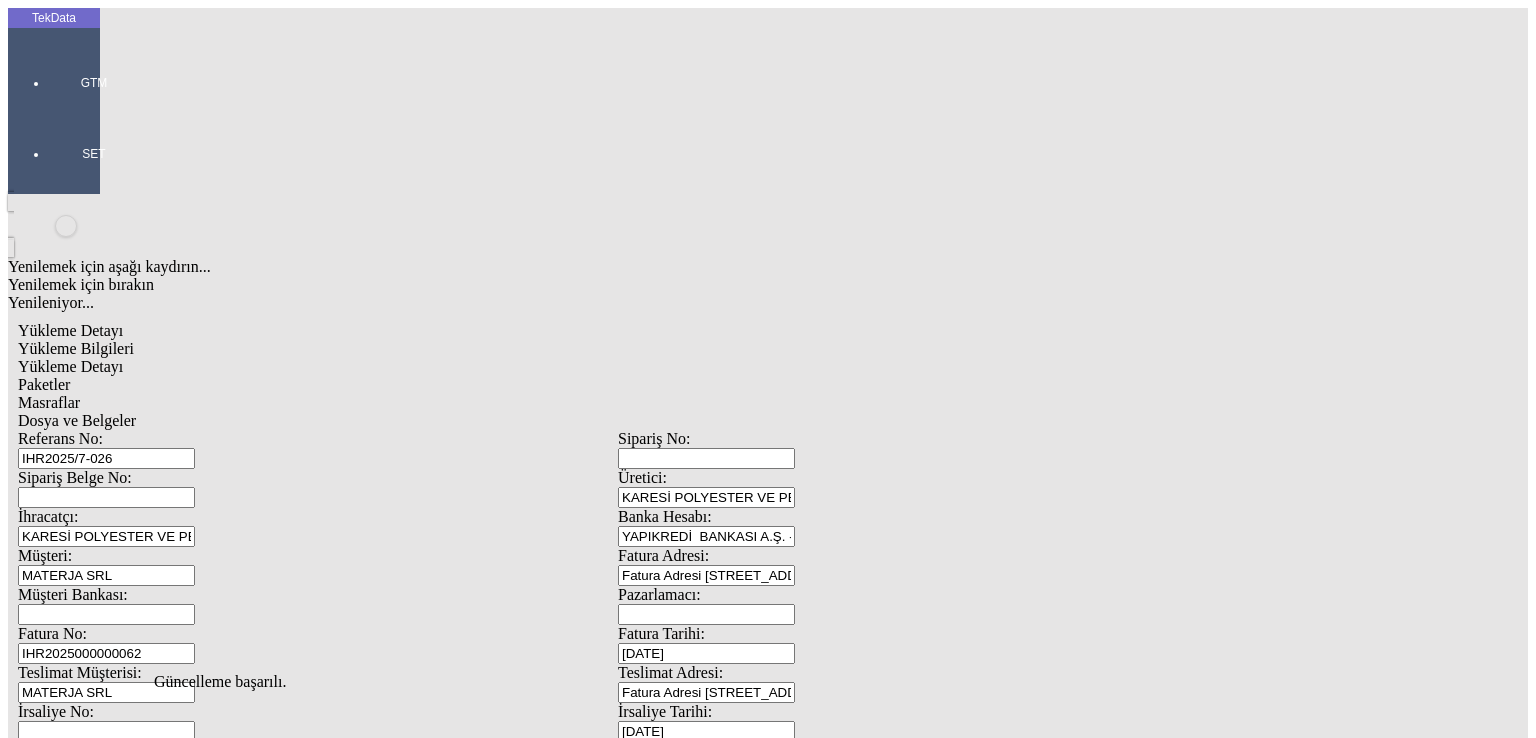scroll, scrollTop: 0, scrollLeft: 0, axis: both 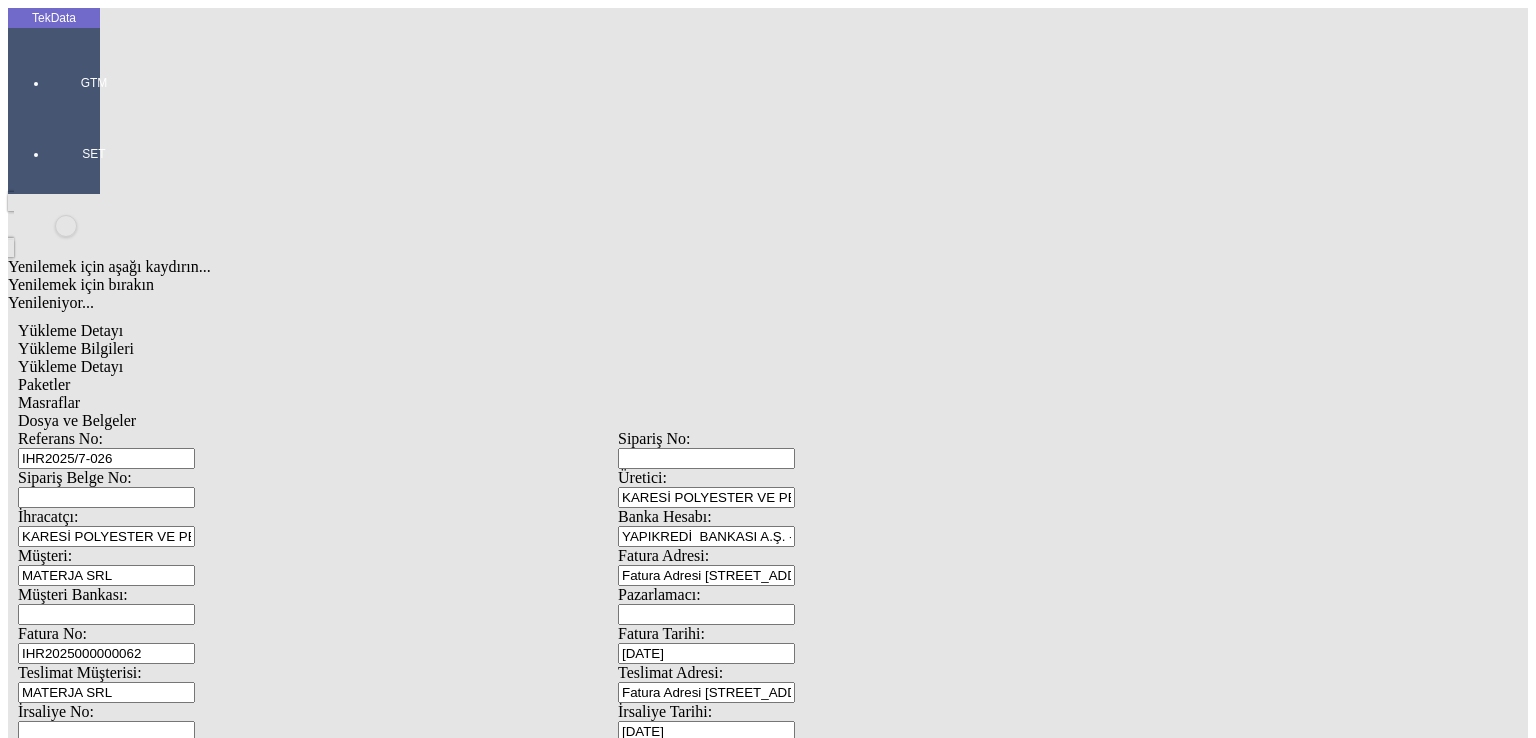 click on "Düzenle" at bounding box center (64, 1525) 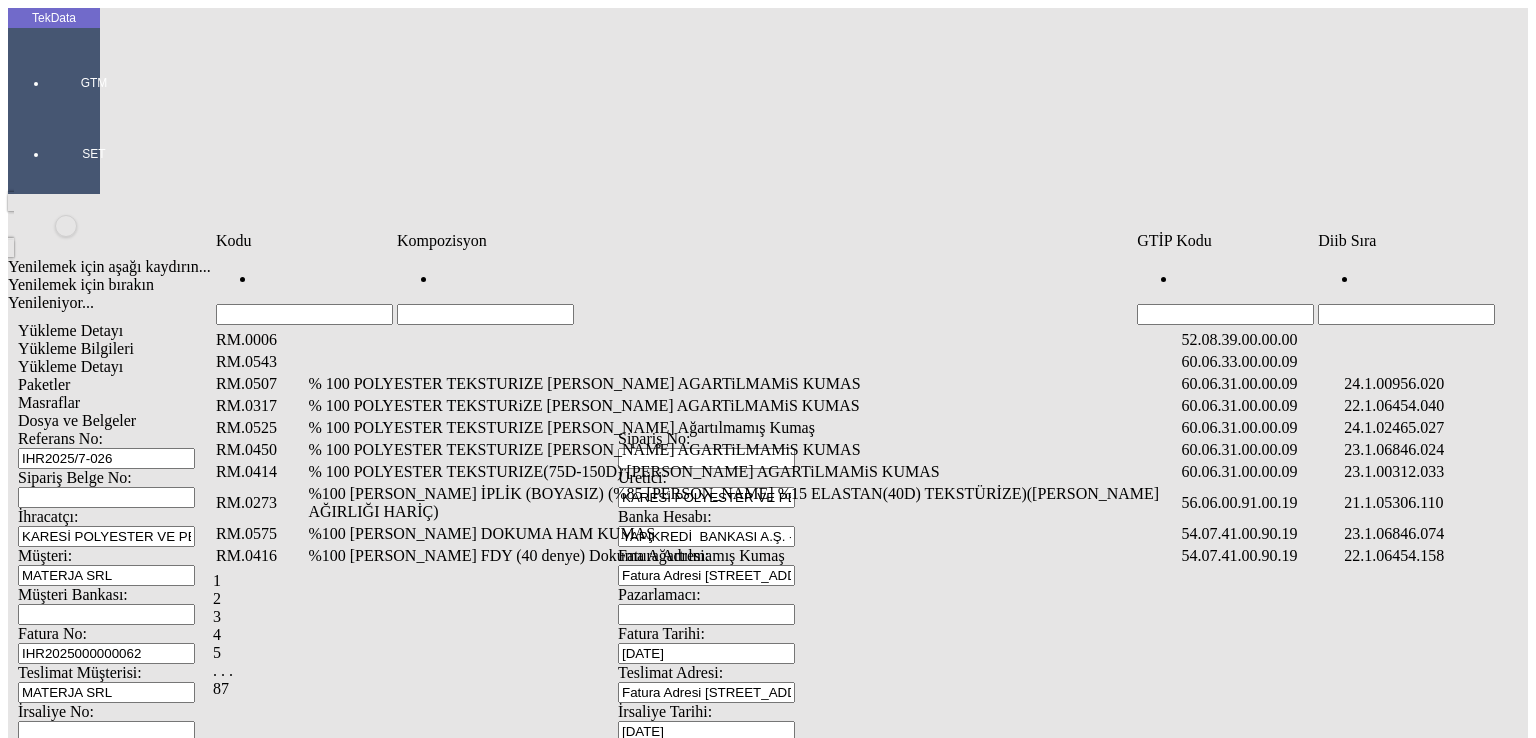 click at bounding box center [1406, 314] 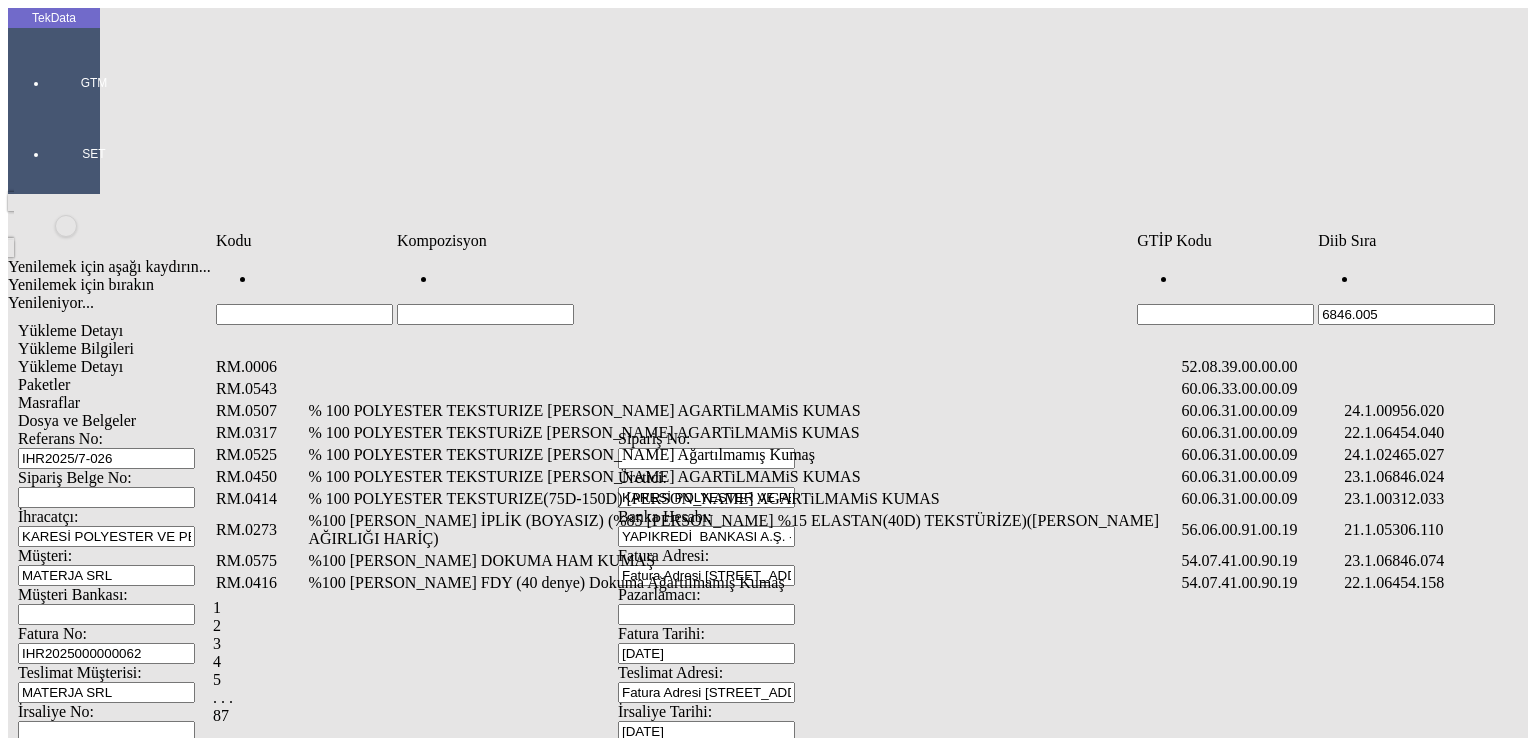 type on "6846.005" 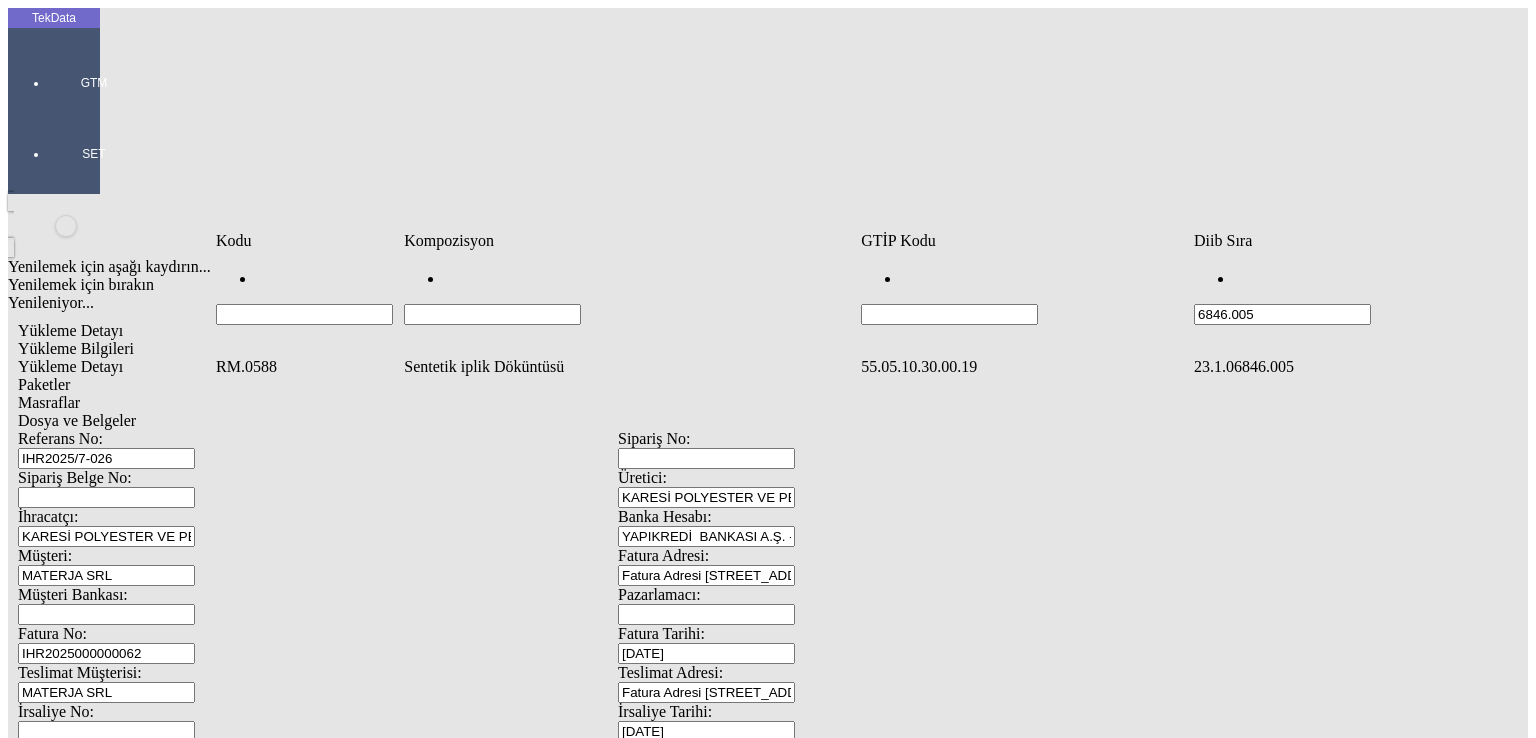click on "Sentetik iplik Döküntüsü" at bounding box center [630, 367] 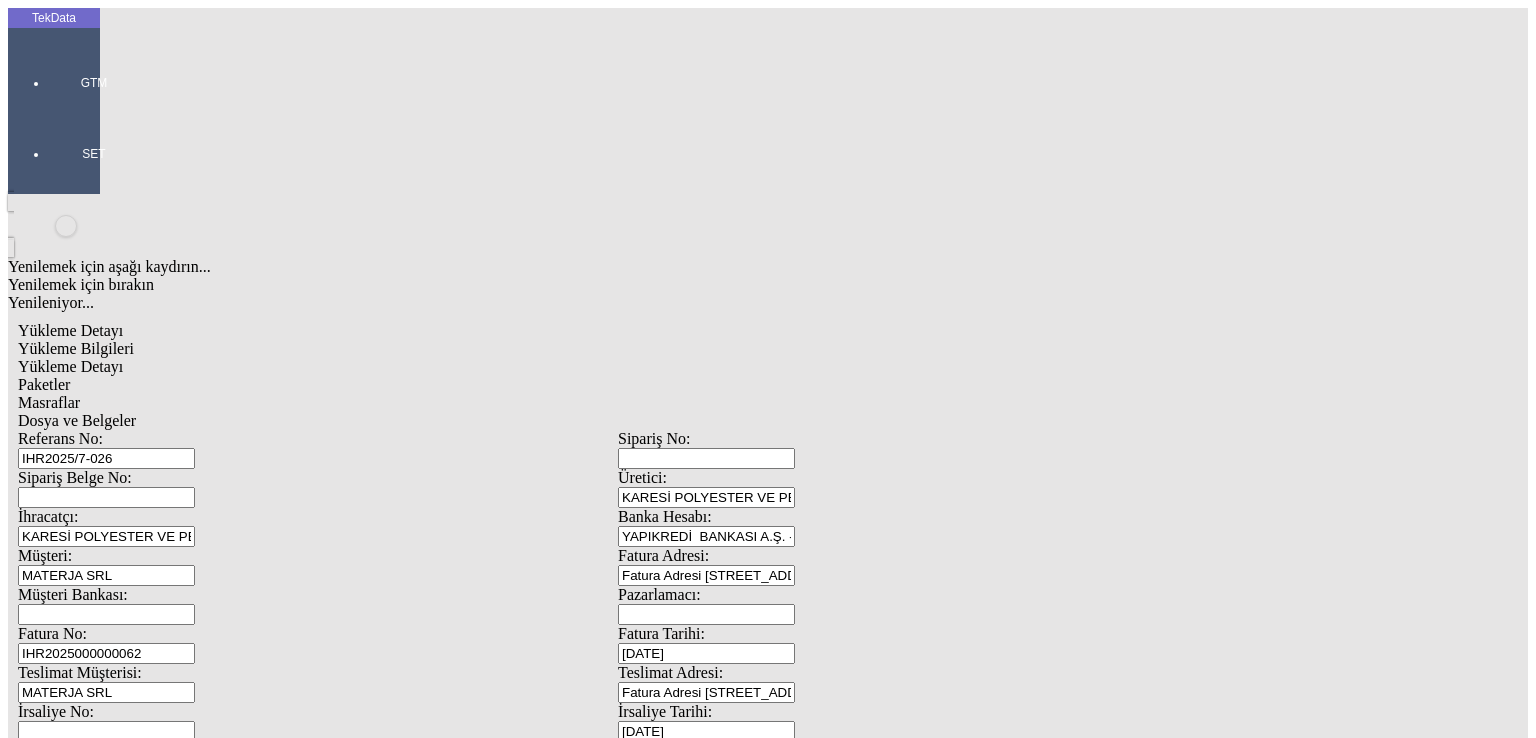 click on "Miktarı:  *" at bounding box center [109, 1943] 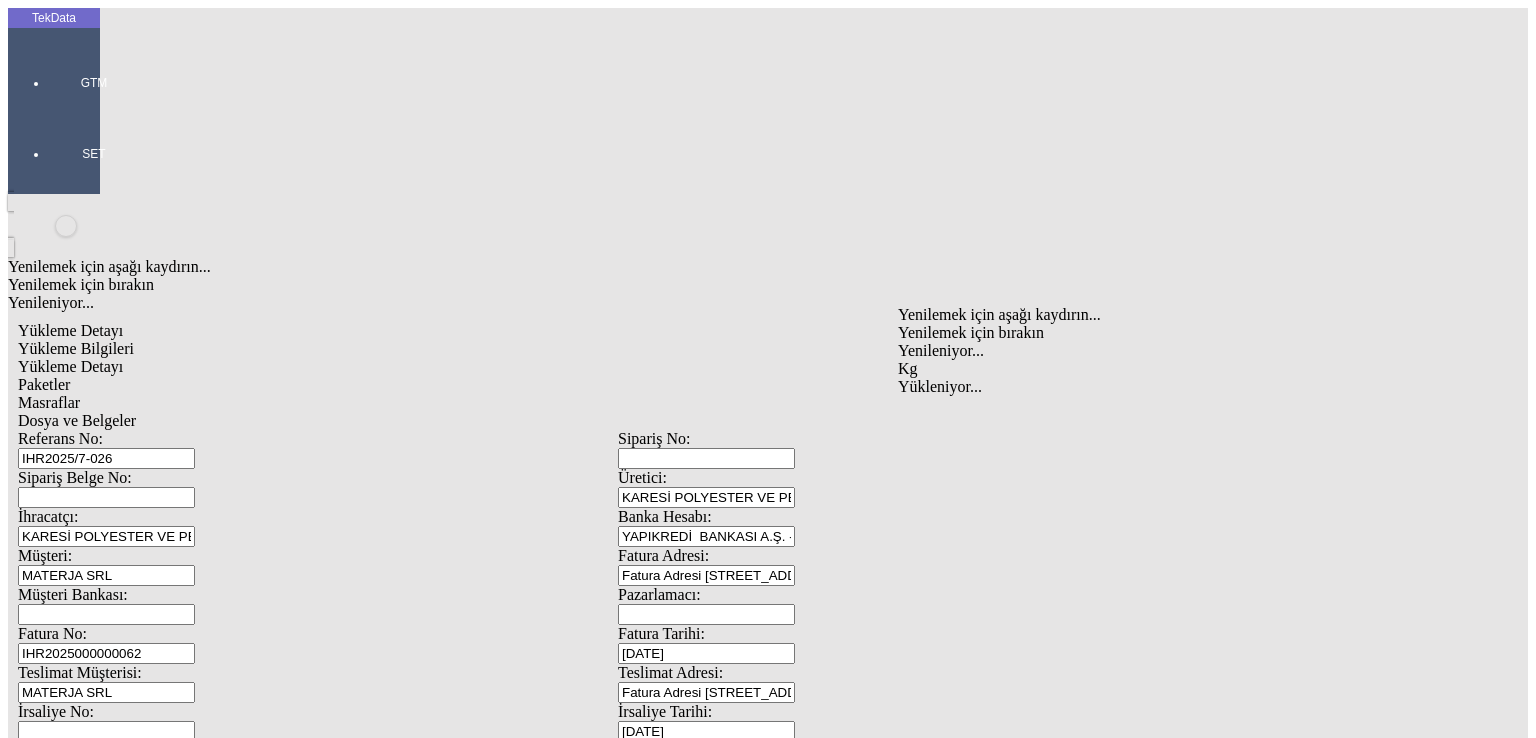 click on "Kg" at bounding box center [1198, 369] 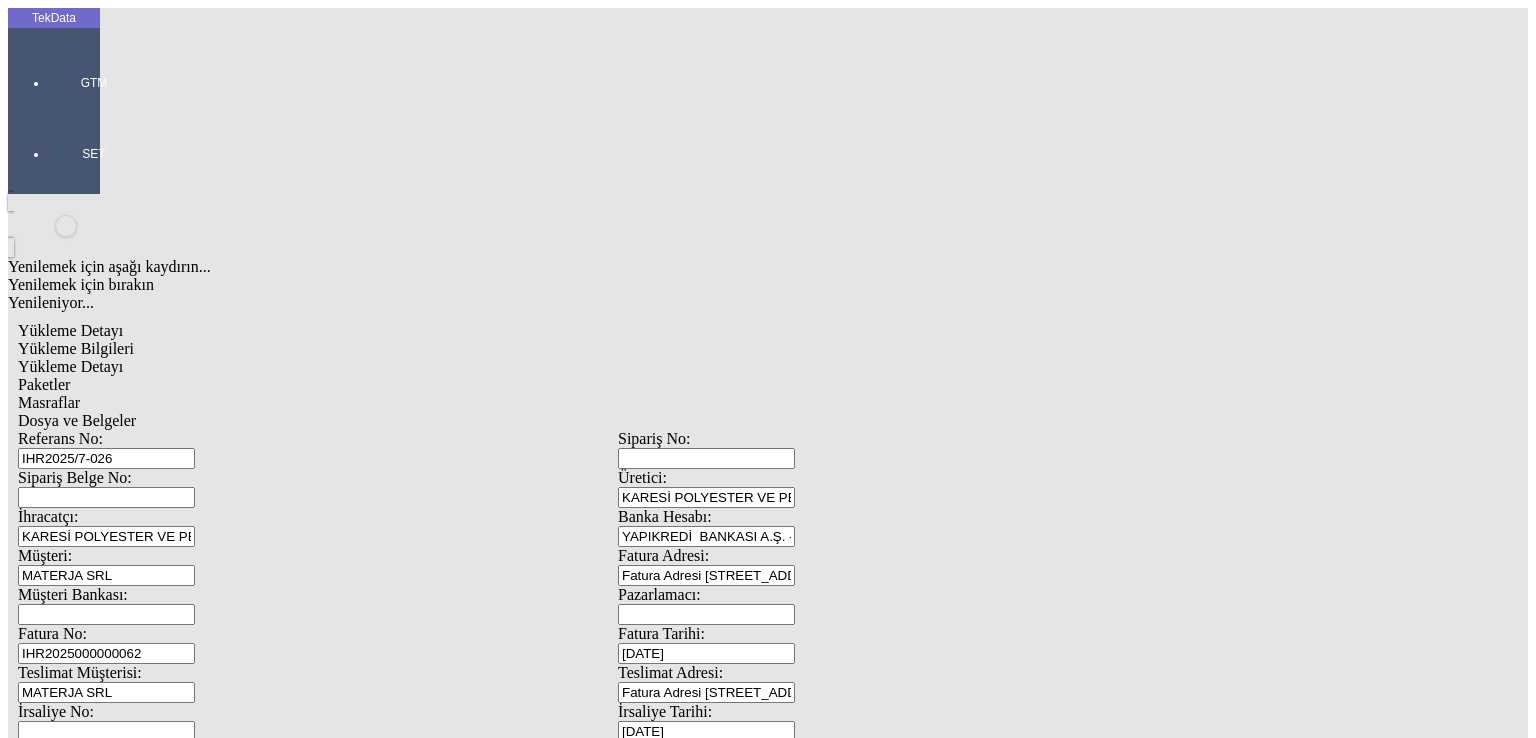 type on "0.43" 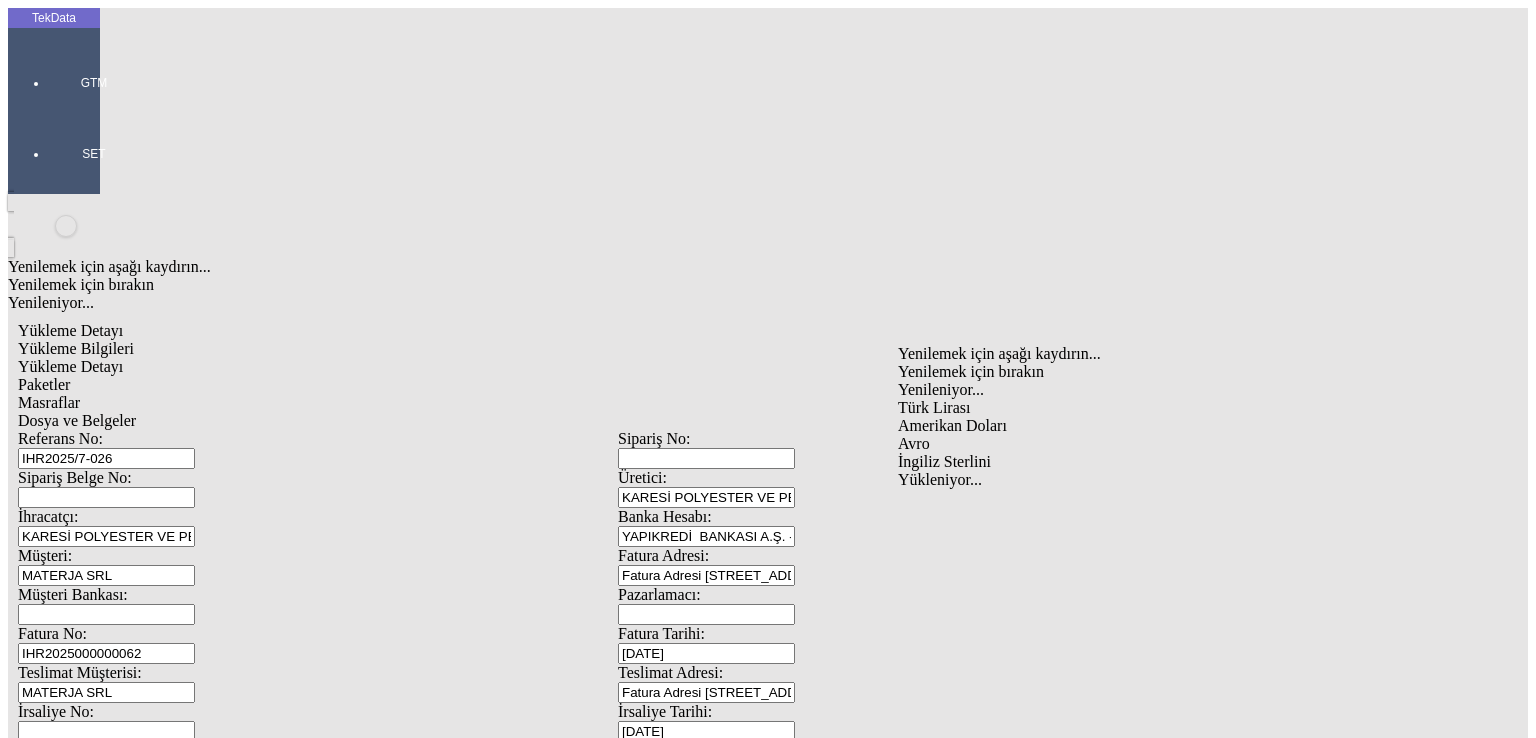 click on "Avro" at bounding box center [1198, 444] 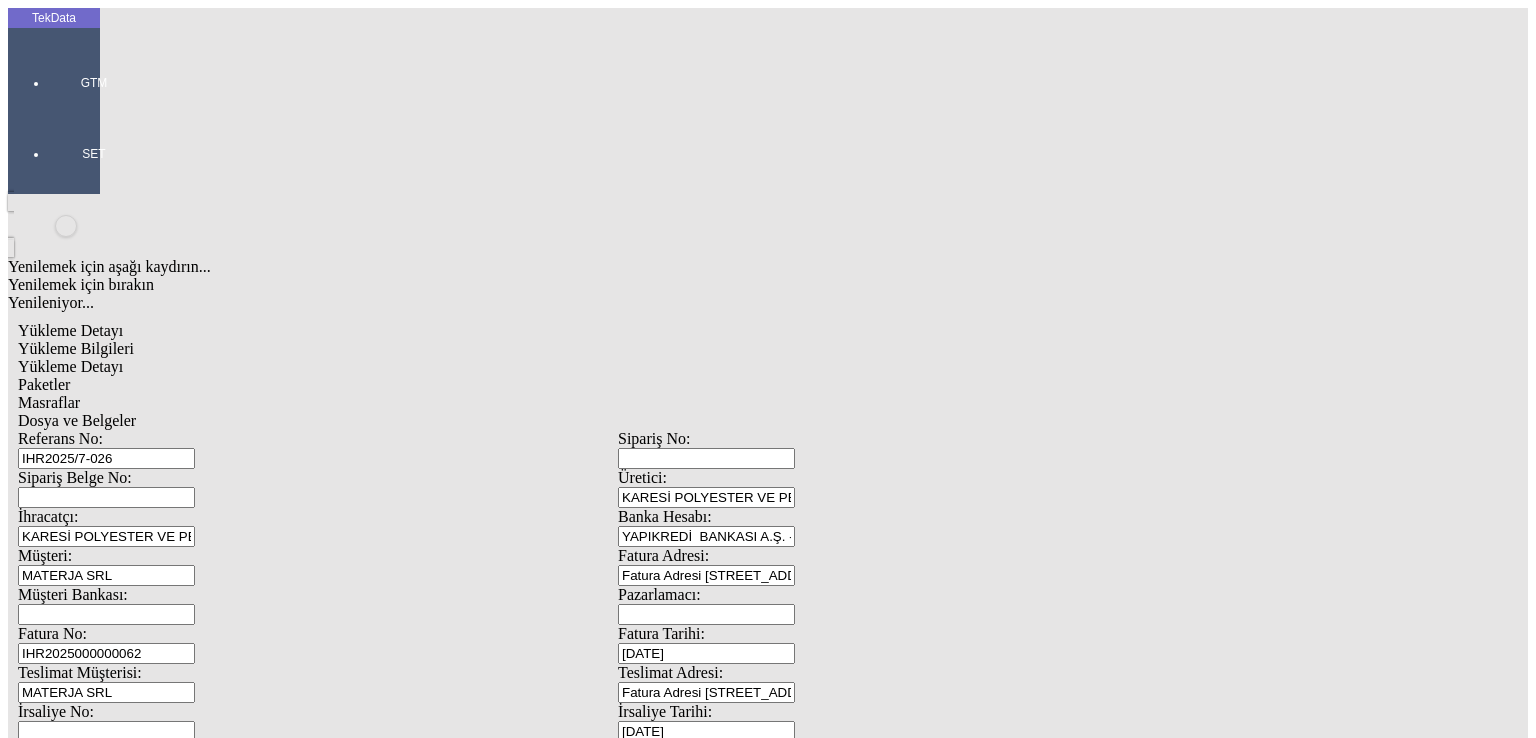 type on "25860.65" 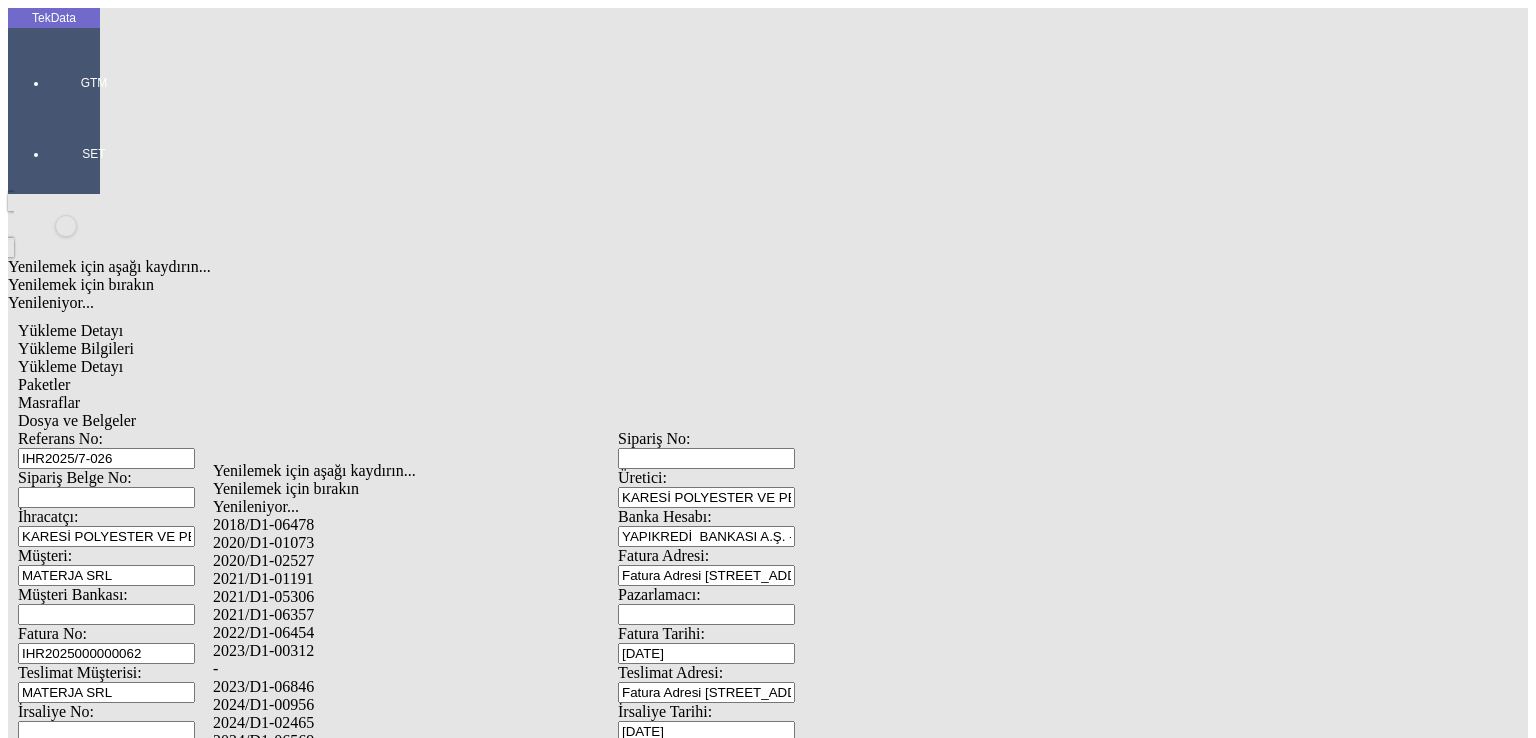 click on "2023/D1-06846" at bounding box center [506, 687] 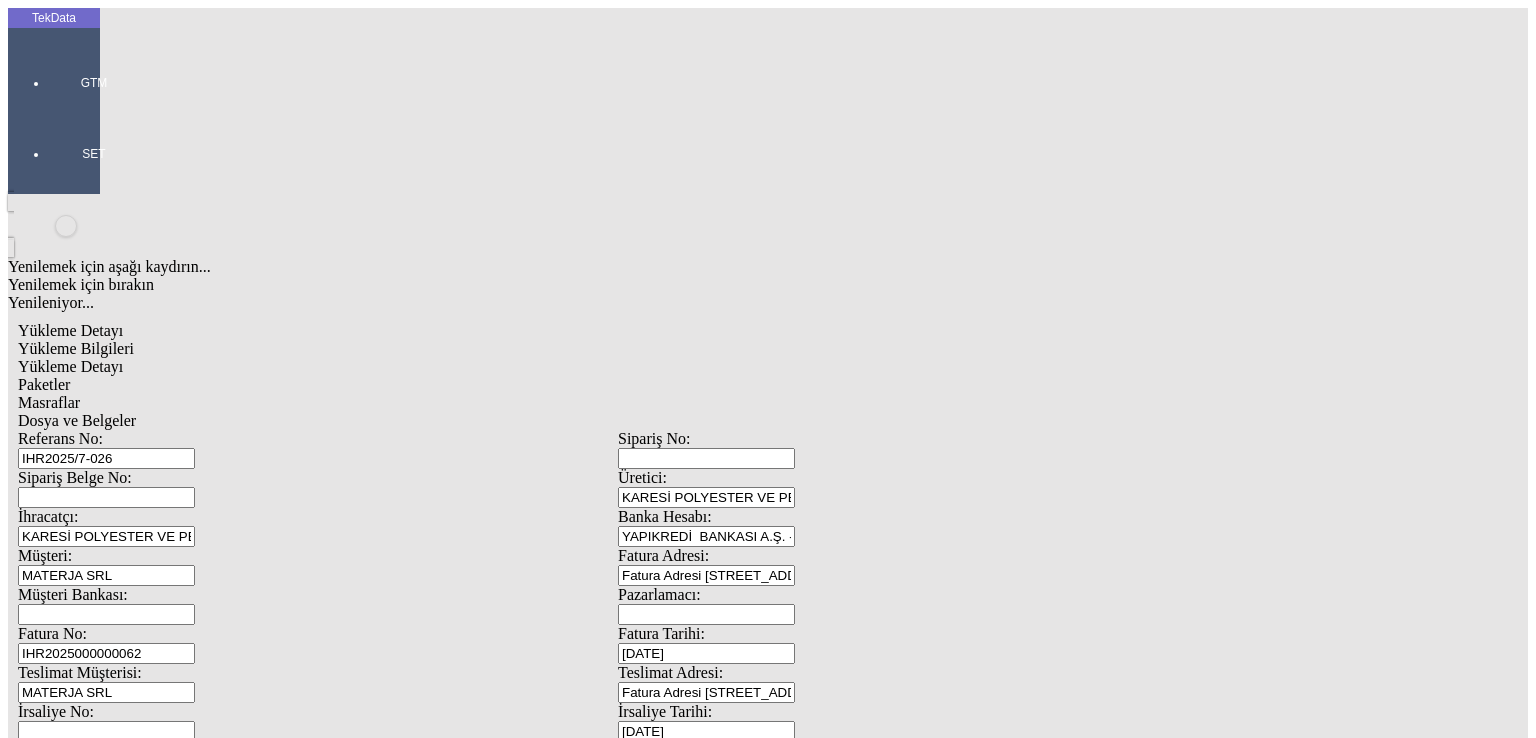 click on "Kaydet" at bounding box center (44, 2478) 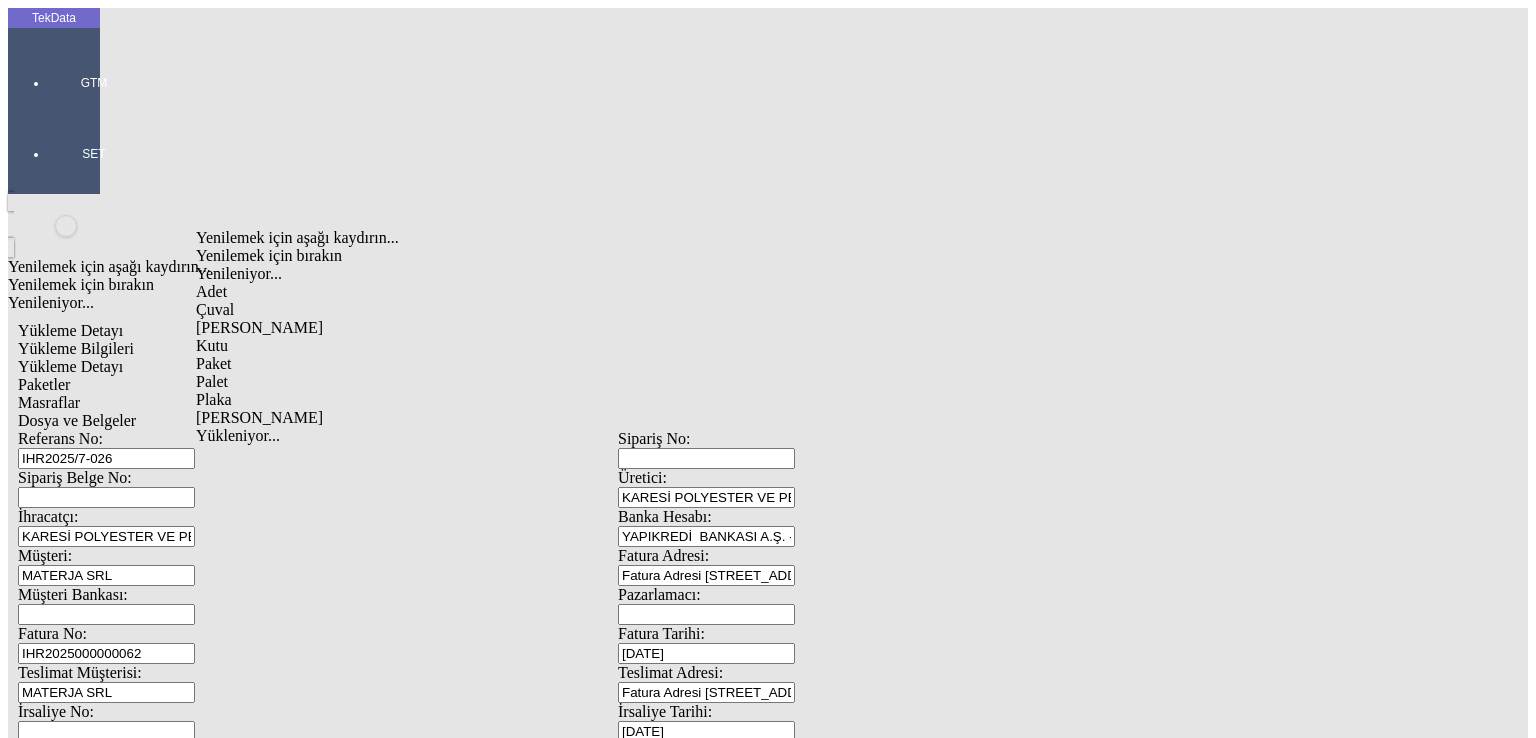 click on "Çuval" at bounding box center [497, 310] 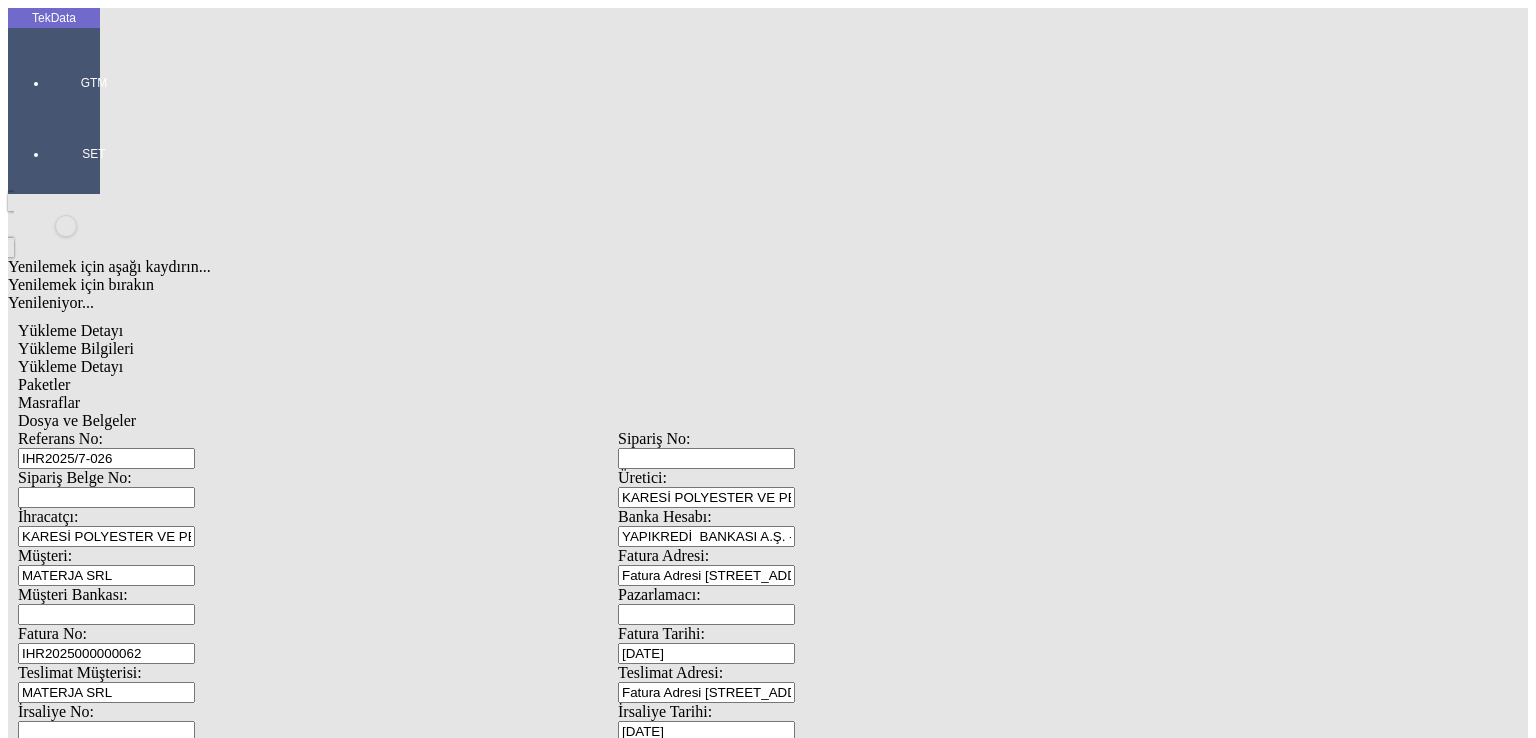 click on "Miktarı:" at bounding box center (499, 1993) 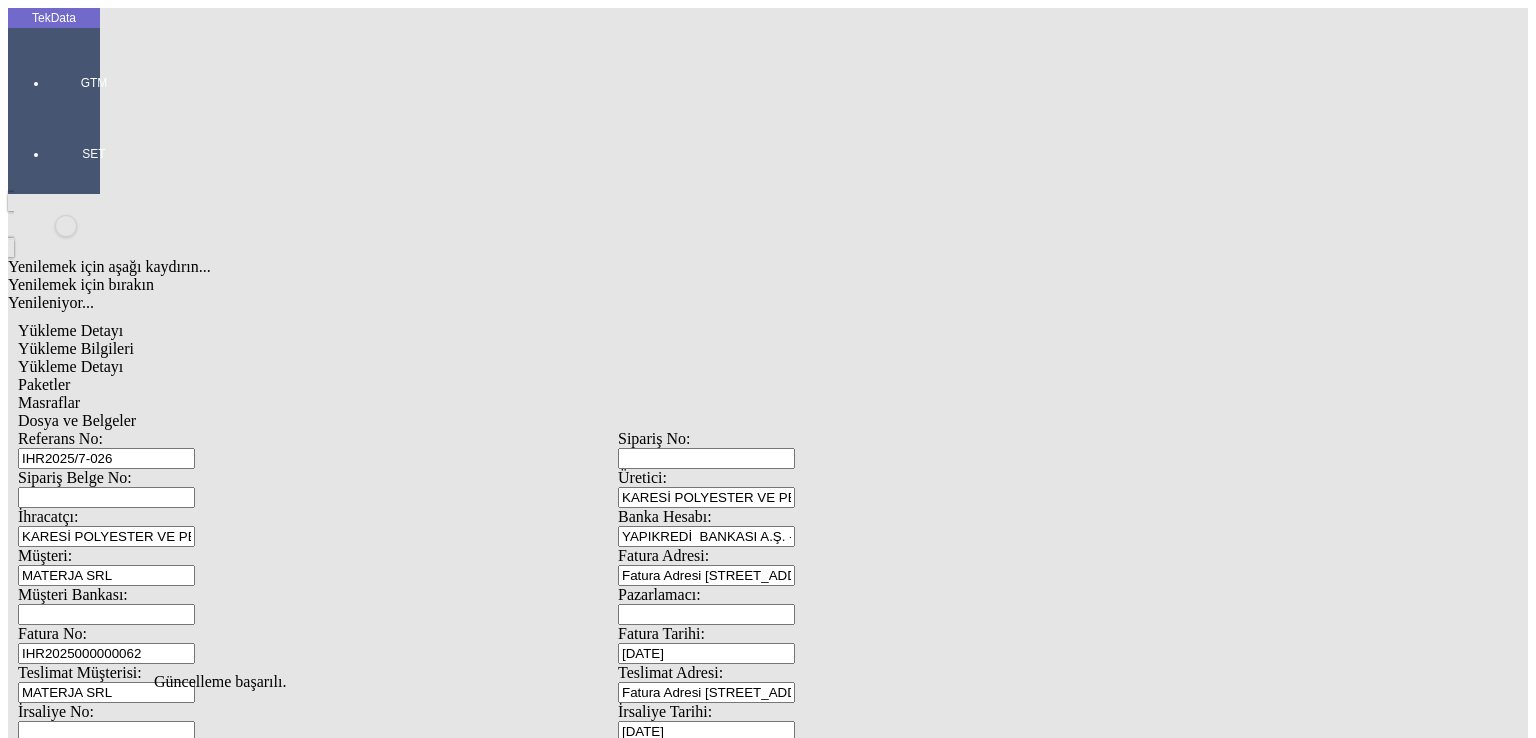 click on "Masraflar" 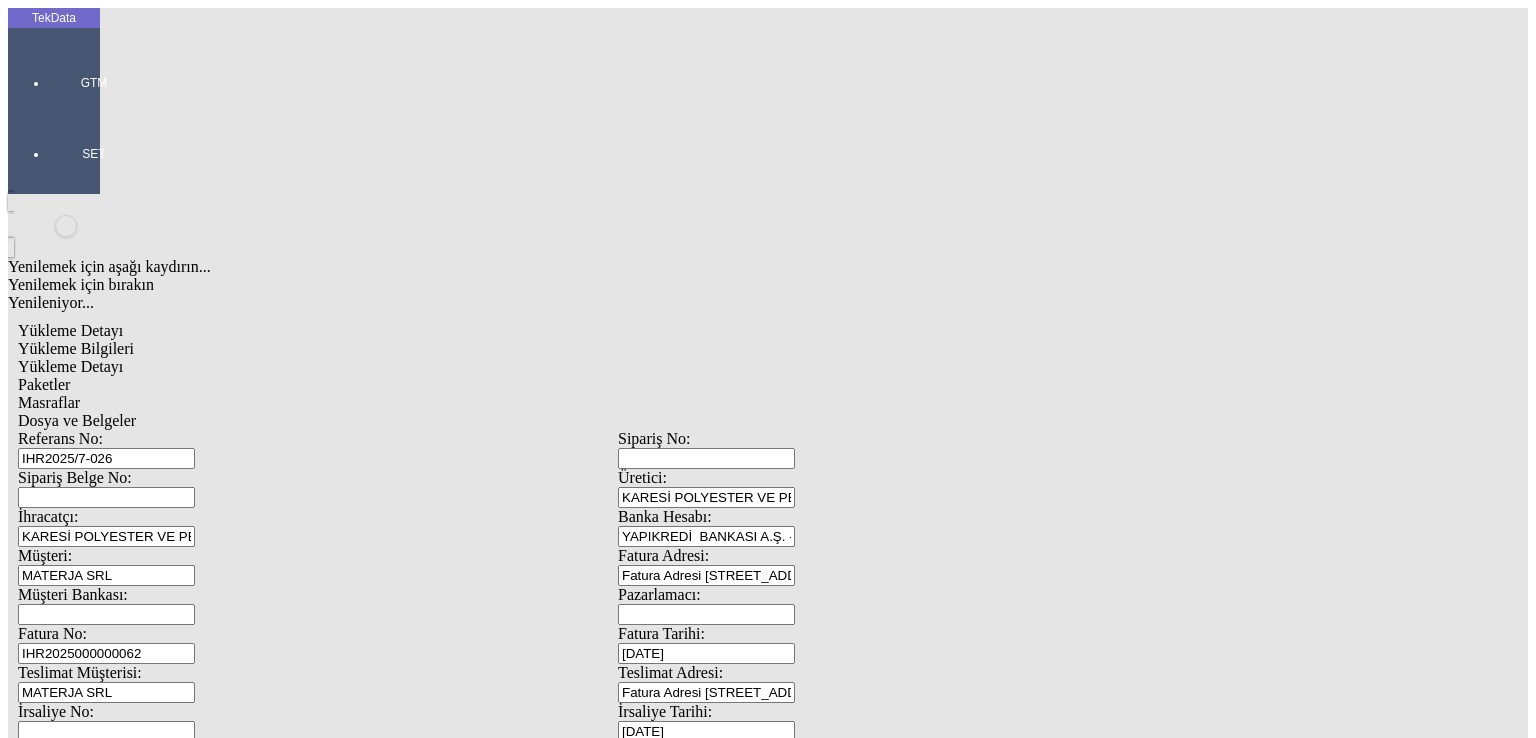 click on "Sil" 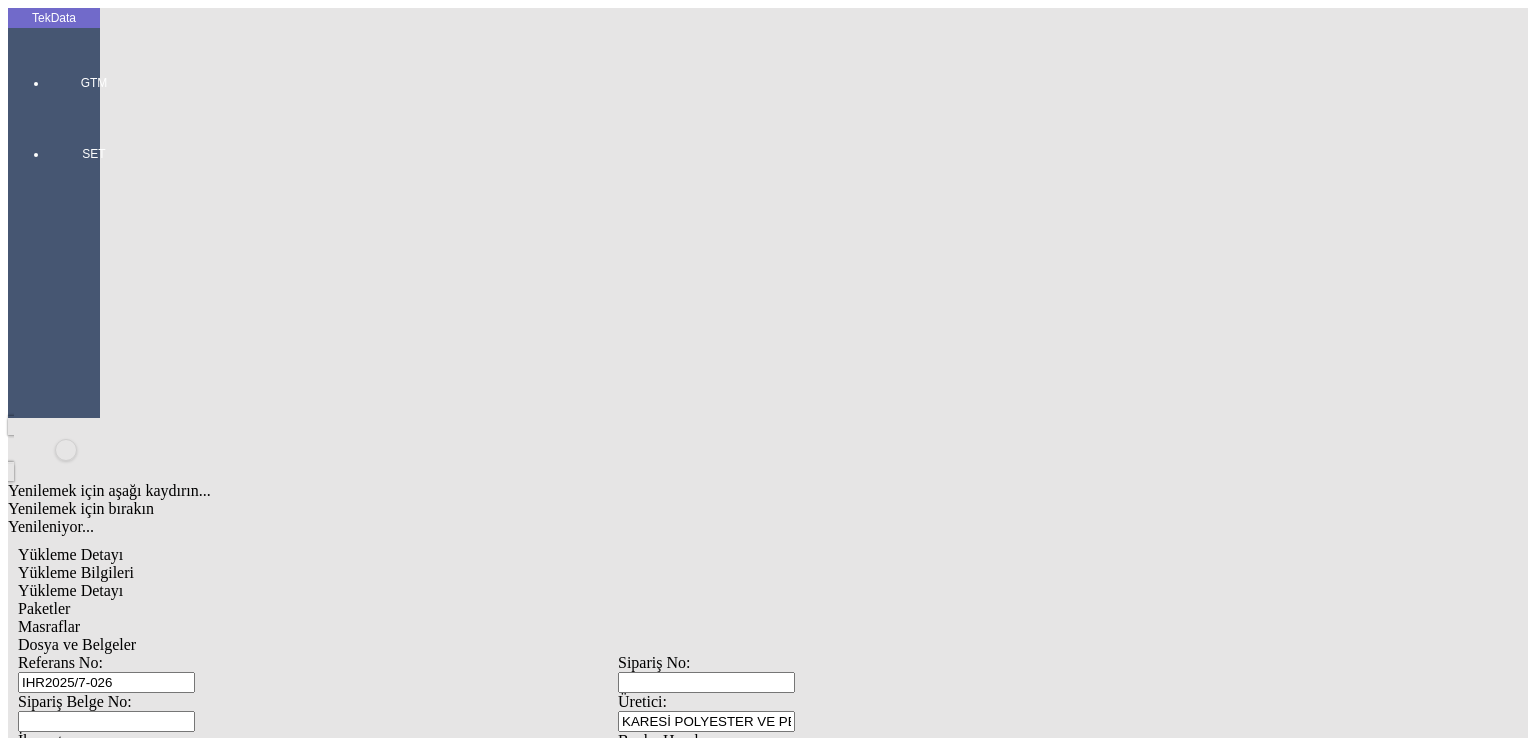 click on "Talimat Oluştur
Fields
Yeni kayıt ekle     Önizleme Dosya Açıklama   Veri Yok Yükleniyor..." at bounding box center [618, 2558] 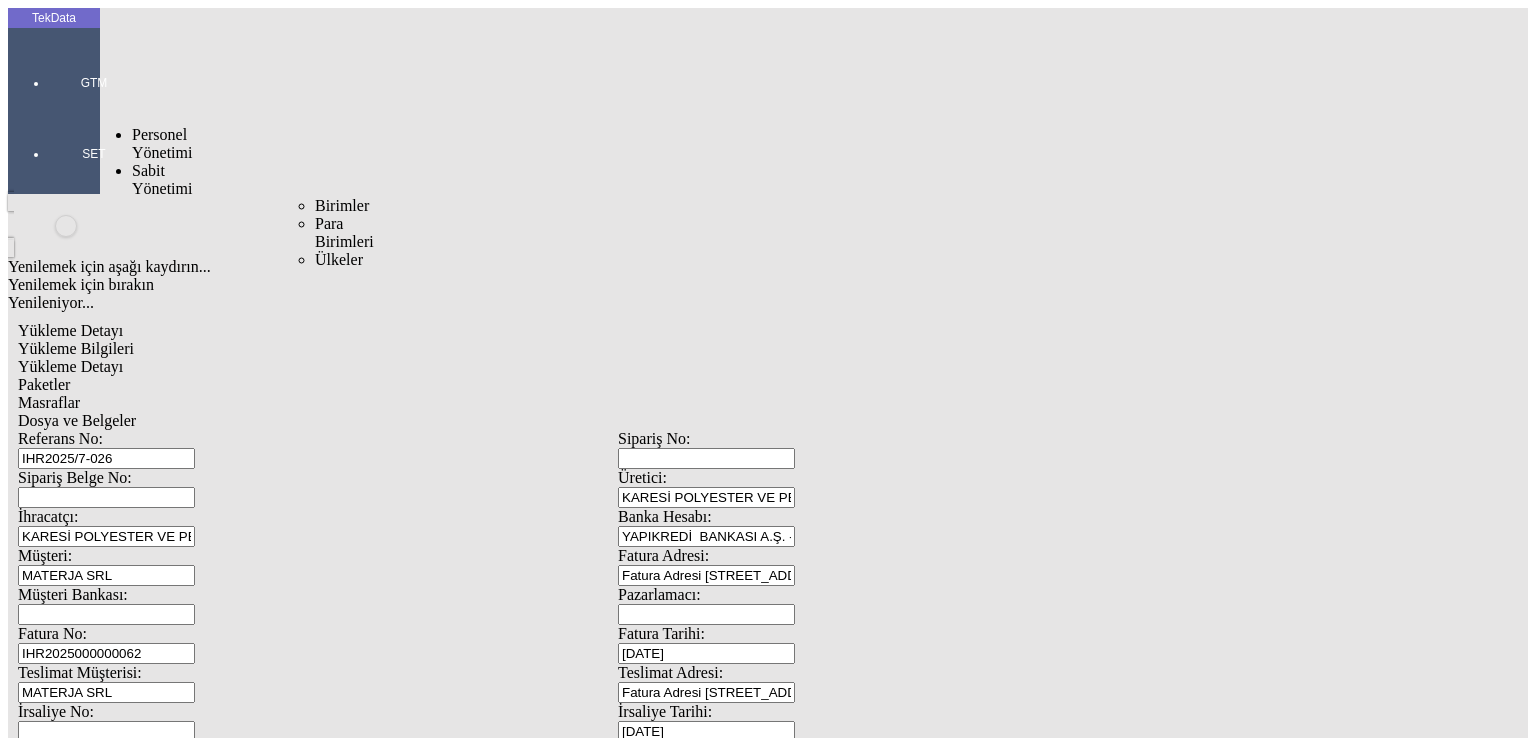 click on "Birimler" at bounding box center [321, 206] 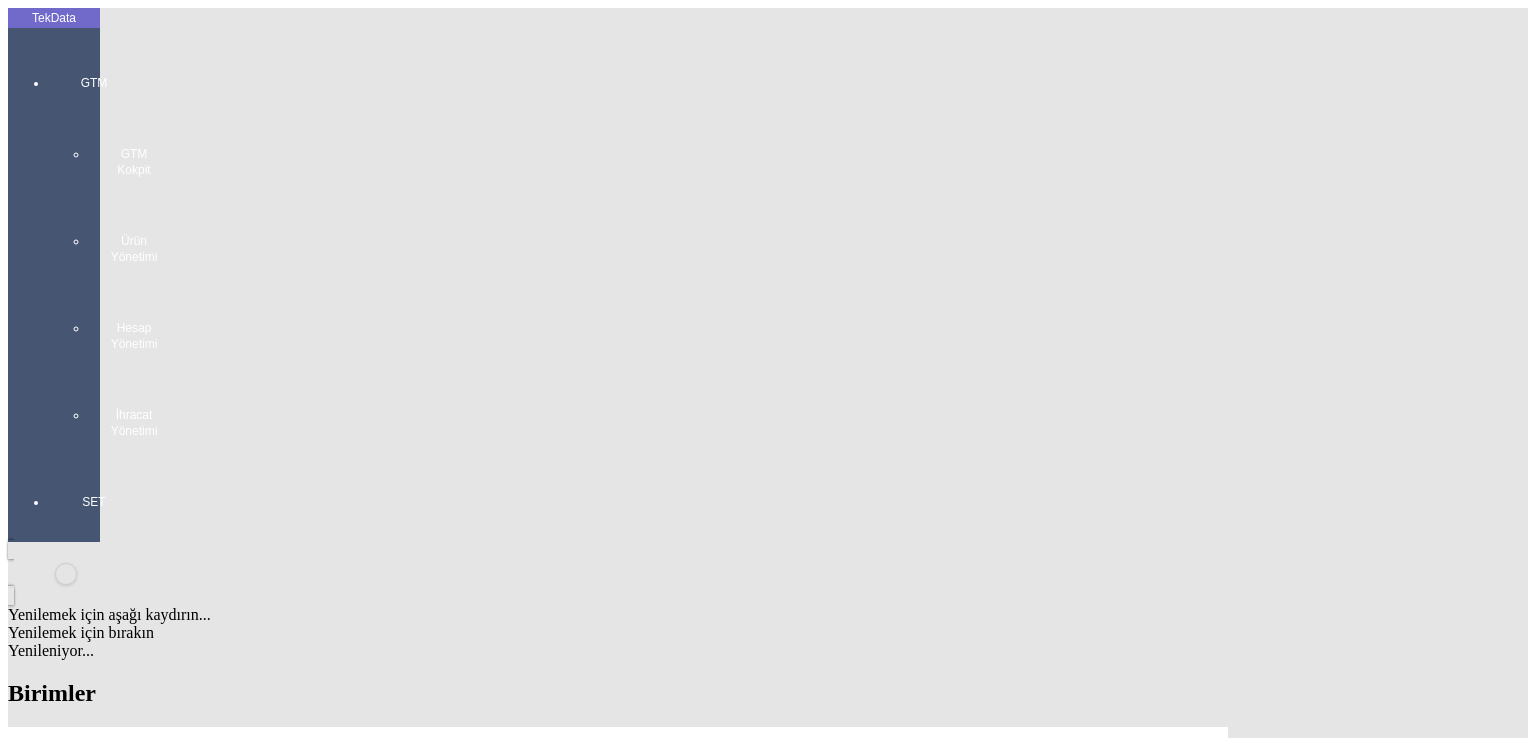 click on "GTM  GTM Kokpit  Ürün Yönetimi  Hesap Yönetimi  İhracat Yönetimi" at bounding box center [94, 249] 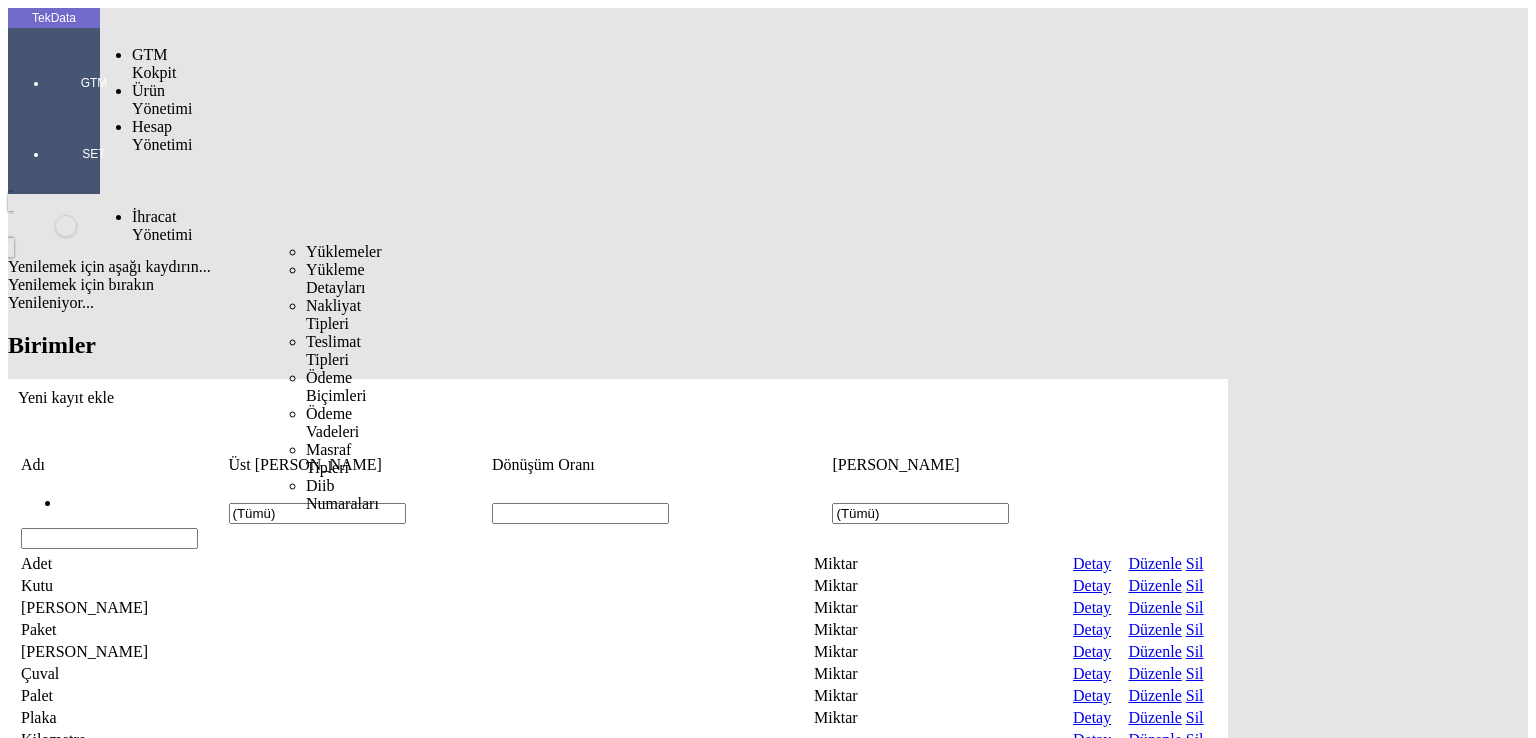 click on "İhracat Yönetimi" at bounding box center [158, 226] 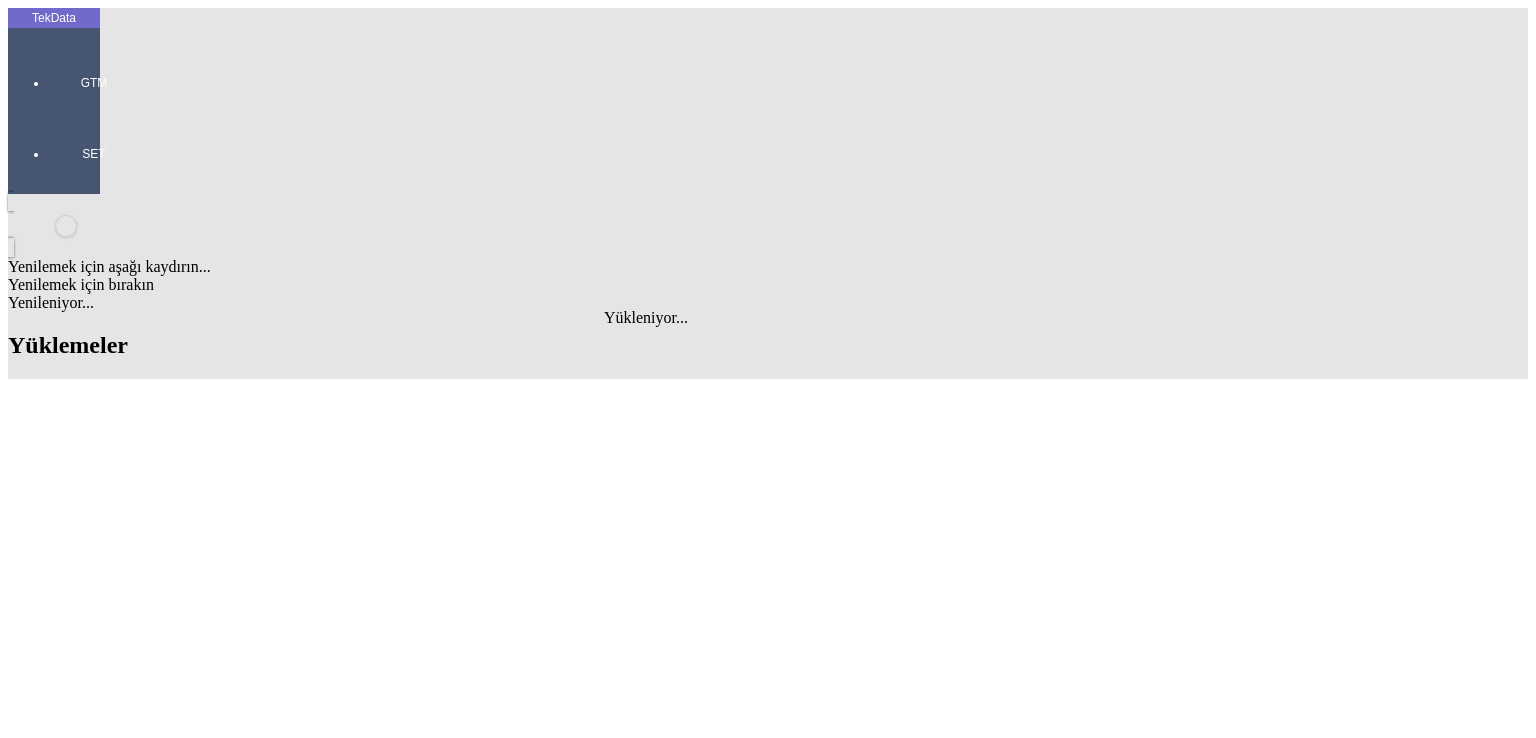 scroll, scrollTop: 24, scrollLeft: 0, axis: vertical 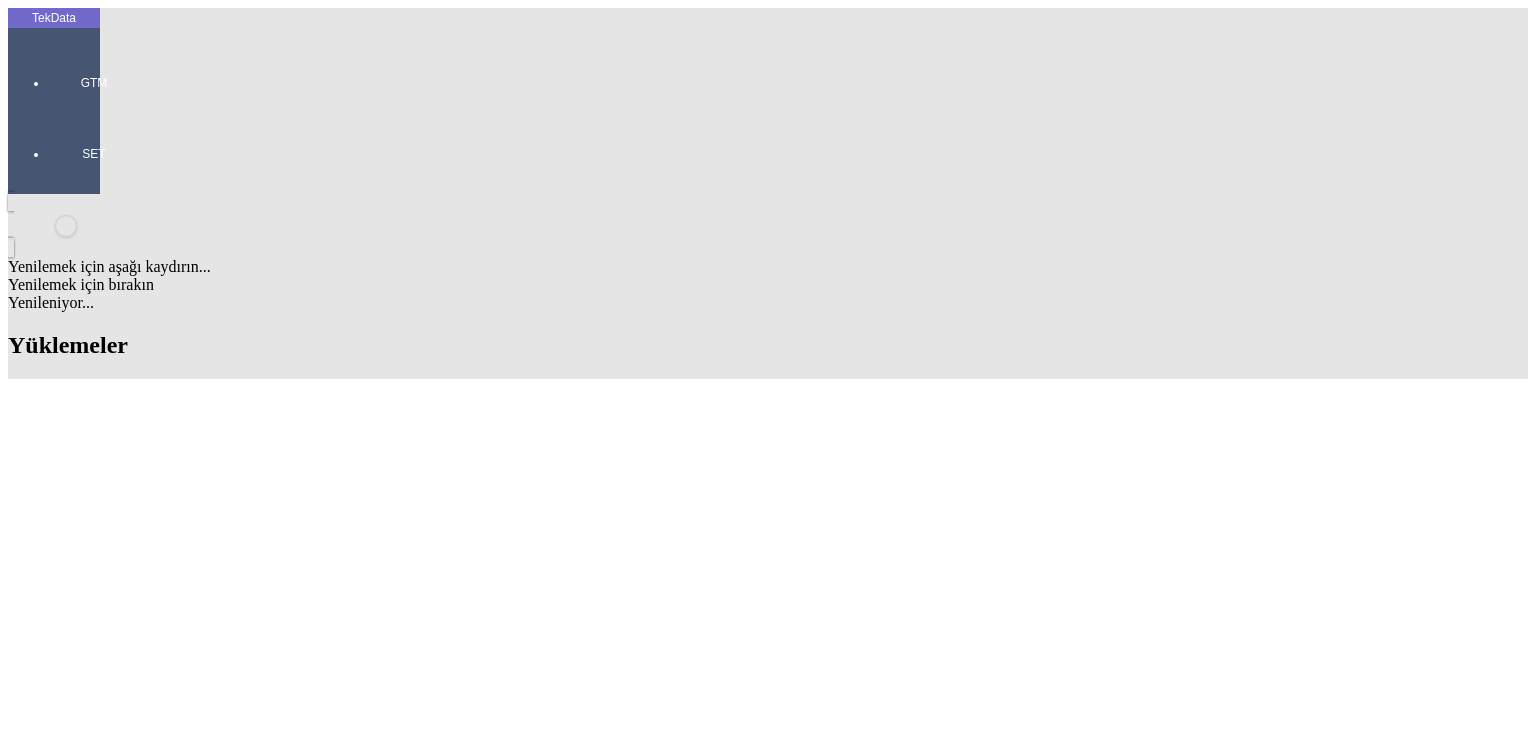 click on "100" 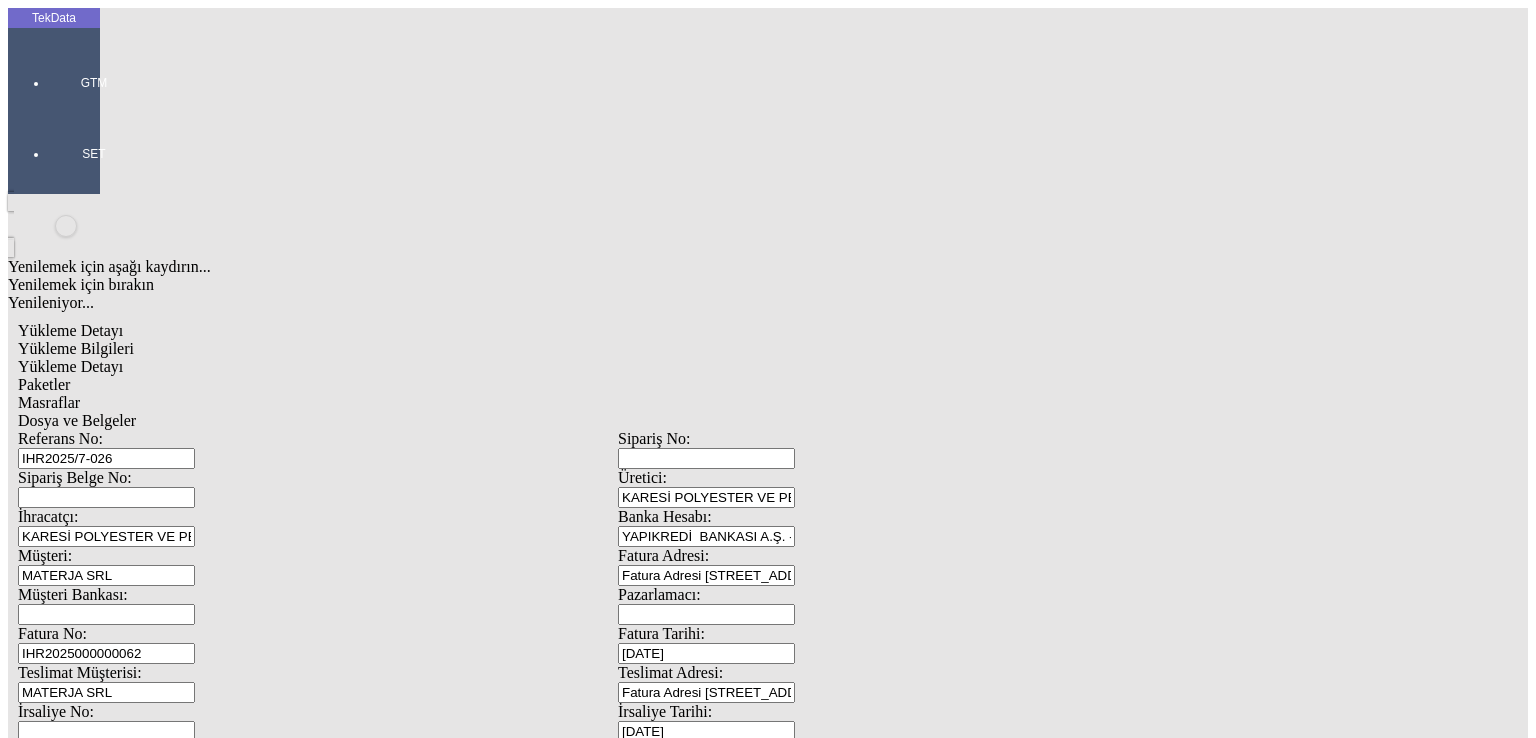 scroll, scrollTop: 381, scrollLeft: 0, axis: vertical 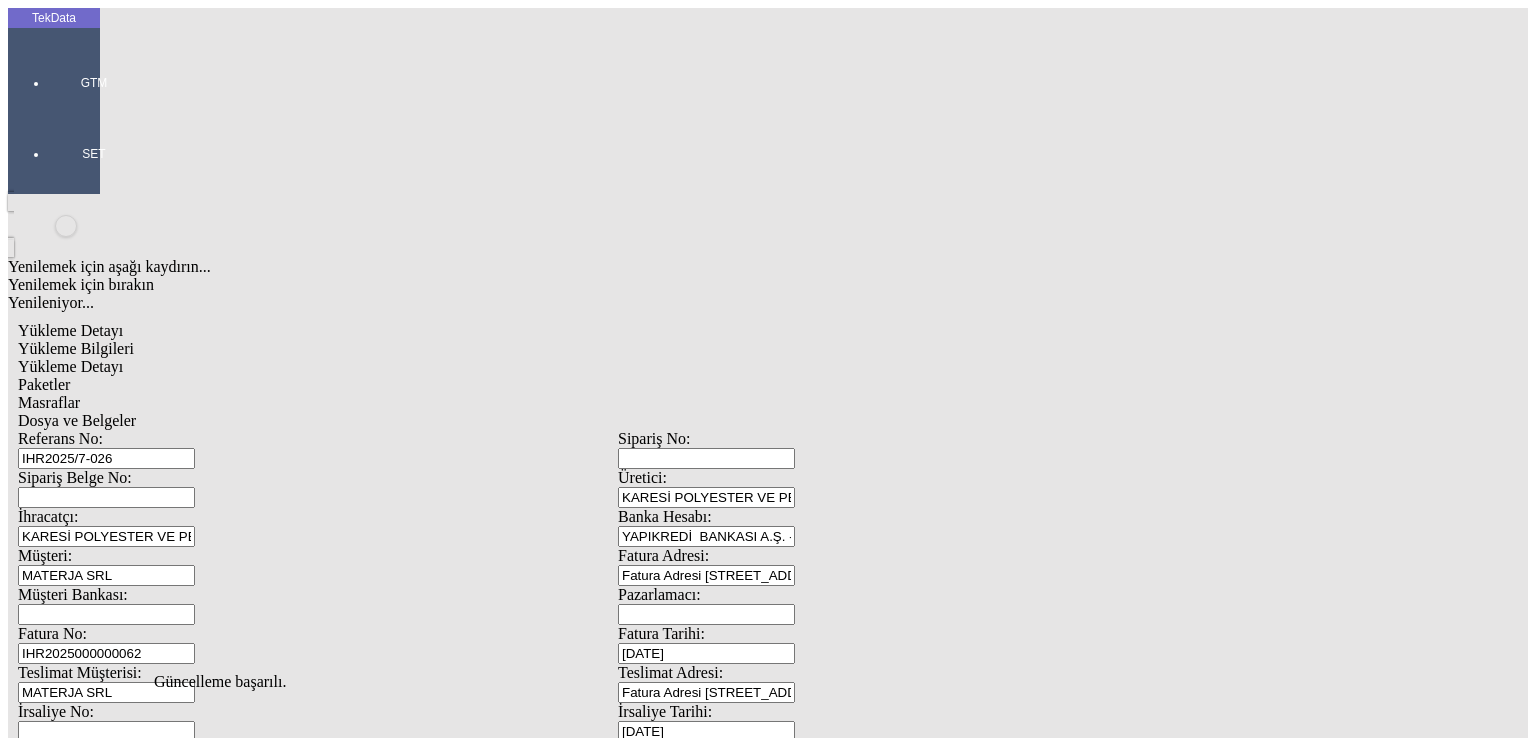 click on "Dosya ve Belgeler" 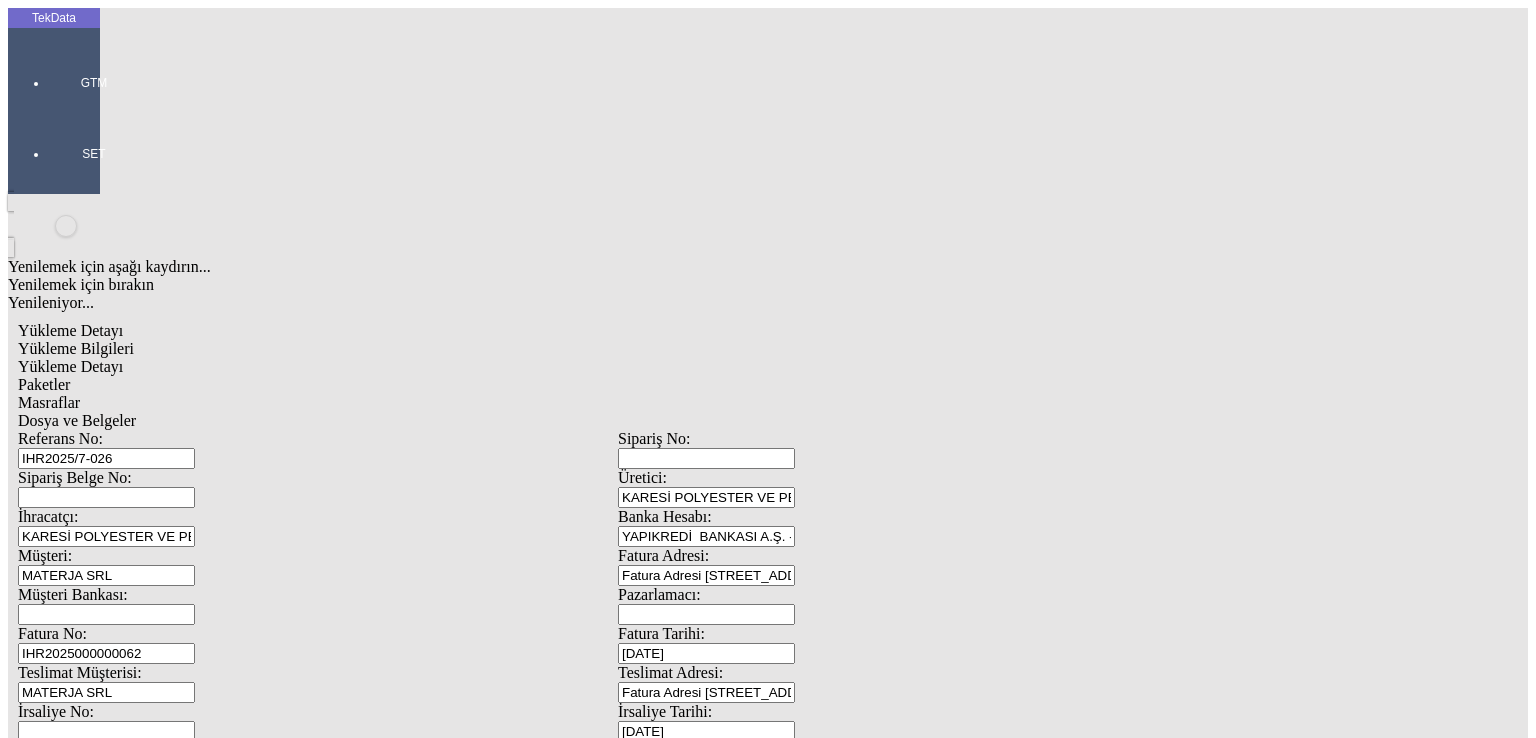 click on "Talimat Oluştur" at bounding box center [68, 1864] 